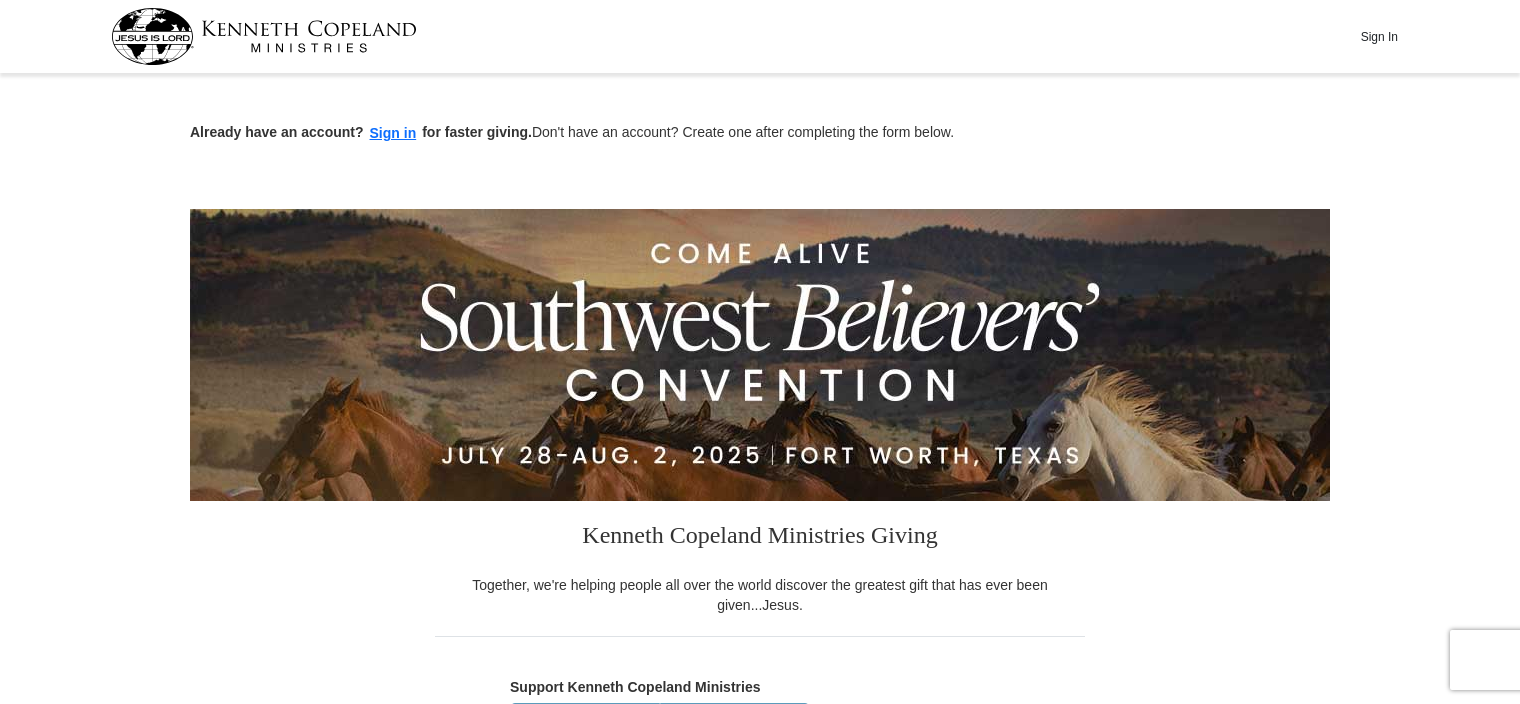 scroll, scrollTop: 0, scrollLeft: 0, axis: both 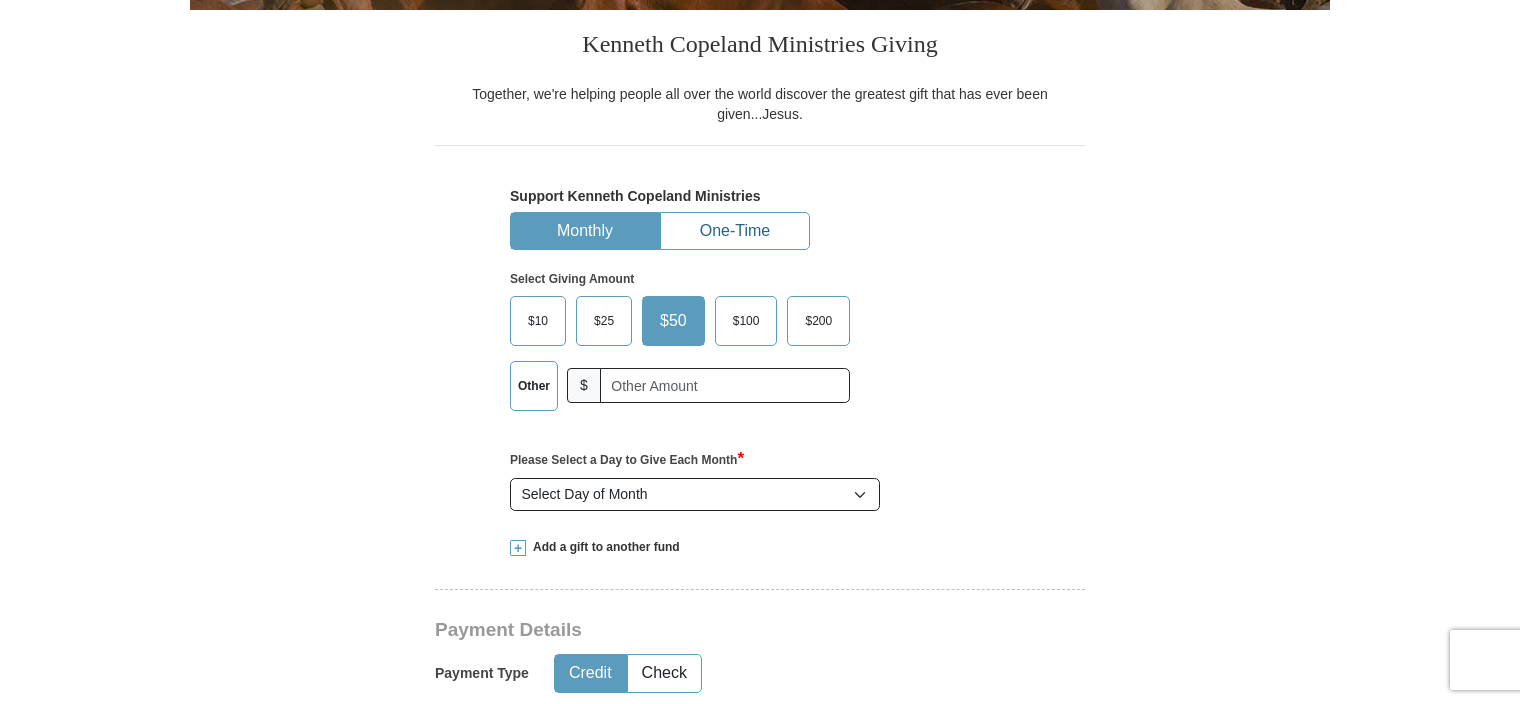click on "One-Time" at bounding box center (735, 231) 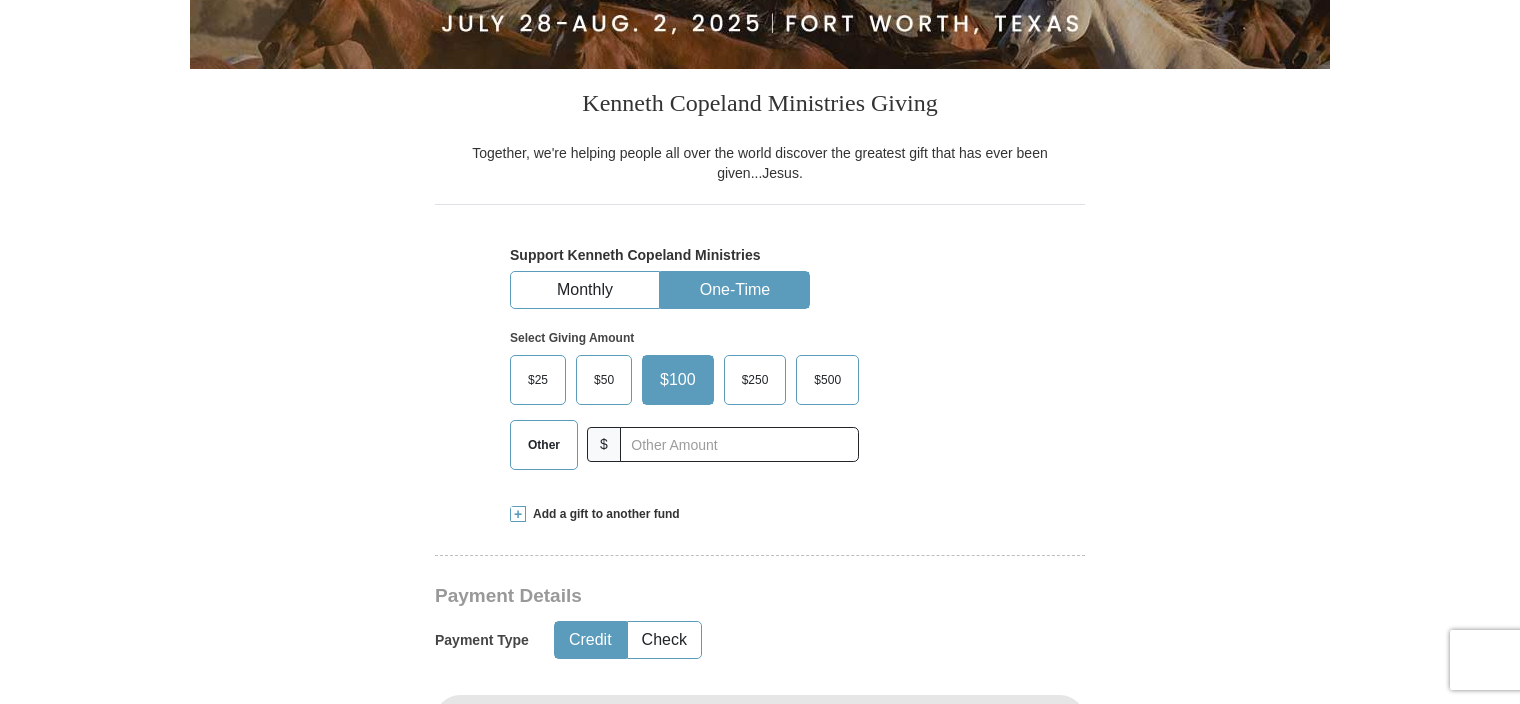 scroll, scrollTop: 434, scrollLeft: 0, axis: vertical 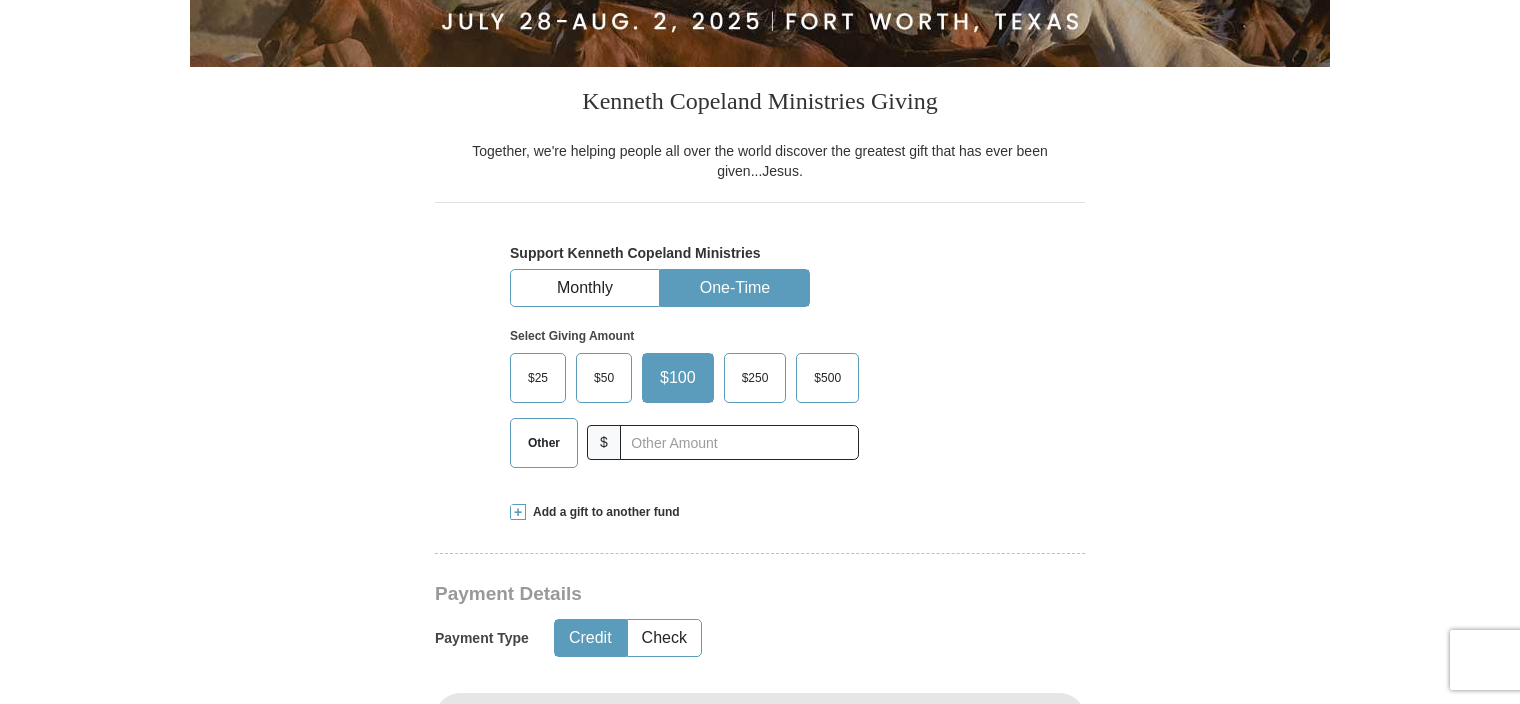click on "Support [ORGANIZATION]
Monthly
One-Time
Select Giving Amount
Amount must be a valid number
The total gift cannot be less than $1.00
$25
$50 $100 $250 $500 $" at bounding box center [760, 342] 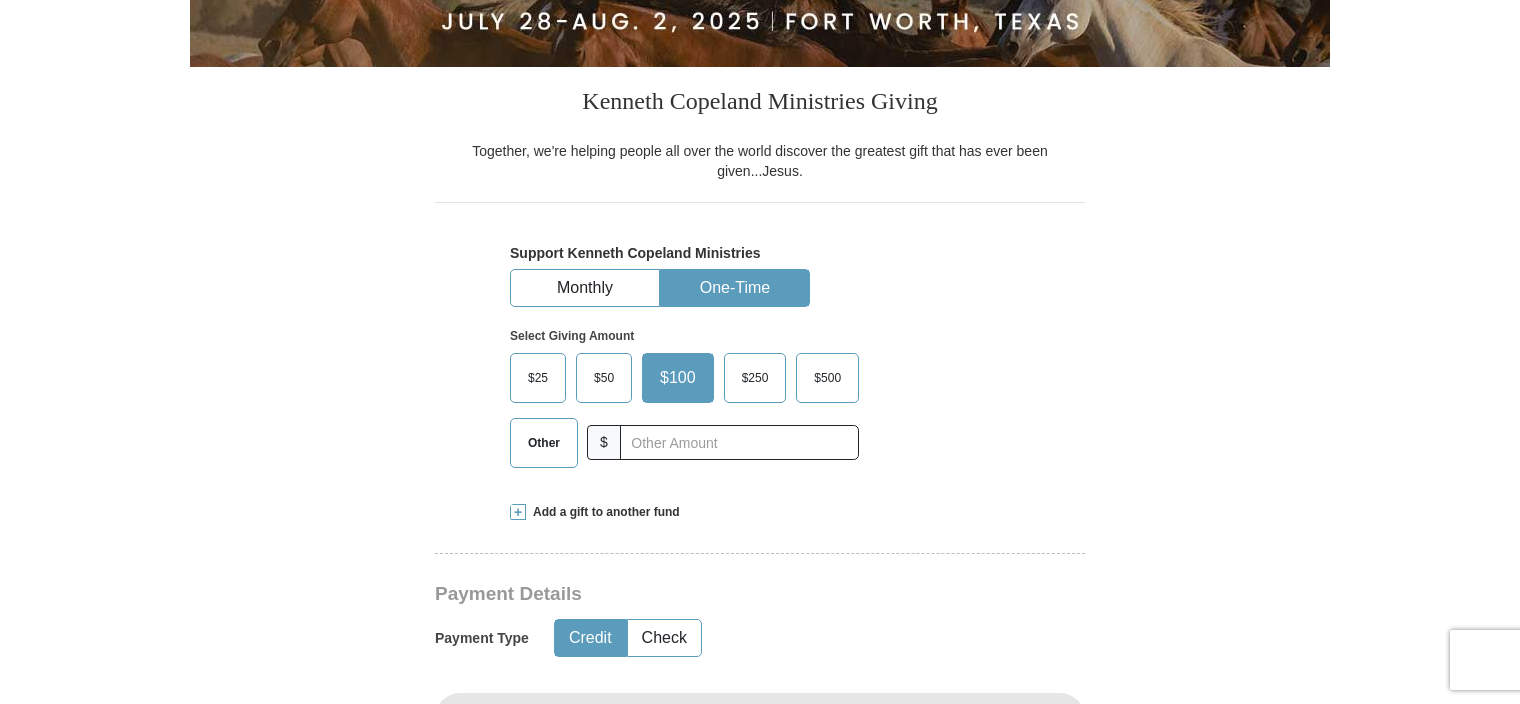 click on "$50" at bounding box center [604, 378] 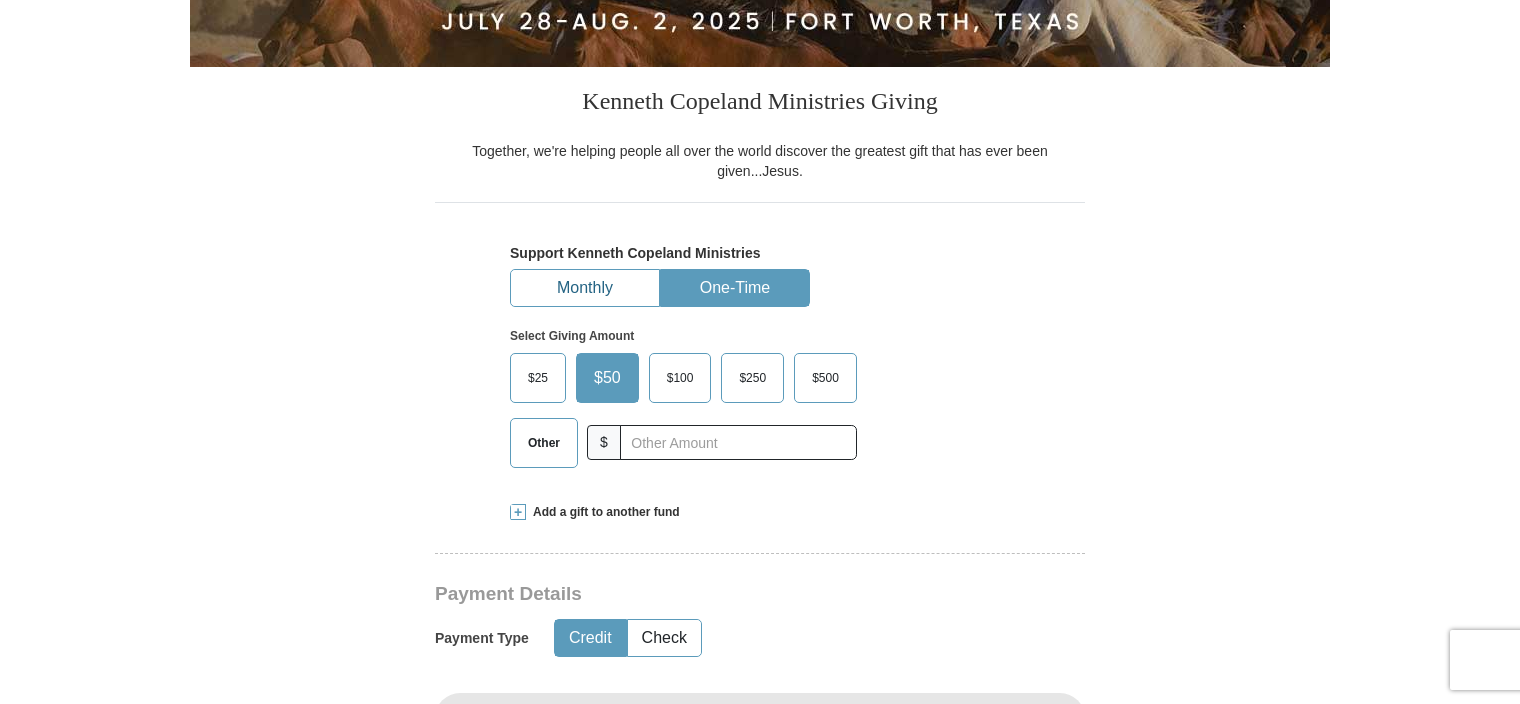 click on "Monthly" at bounding box center [585, 288] 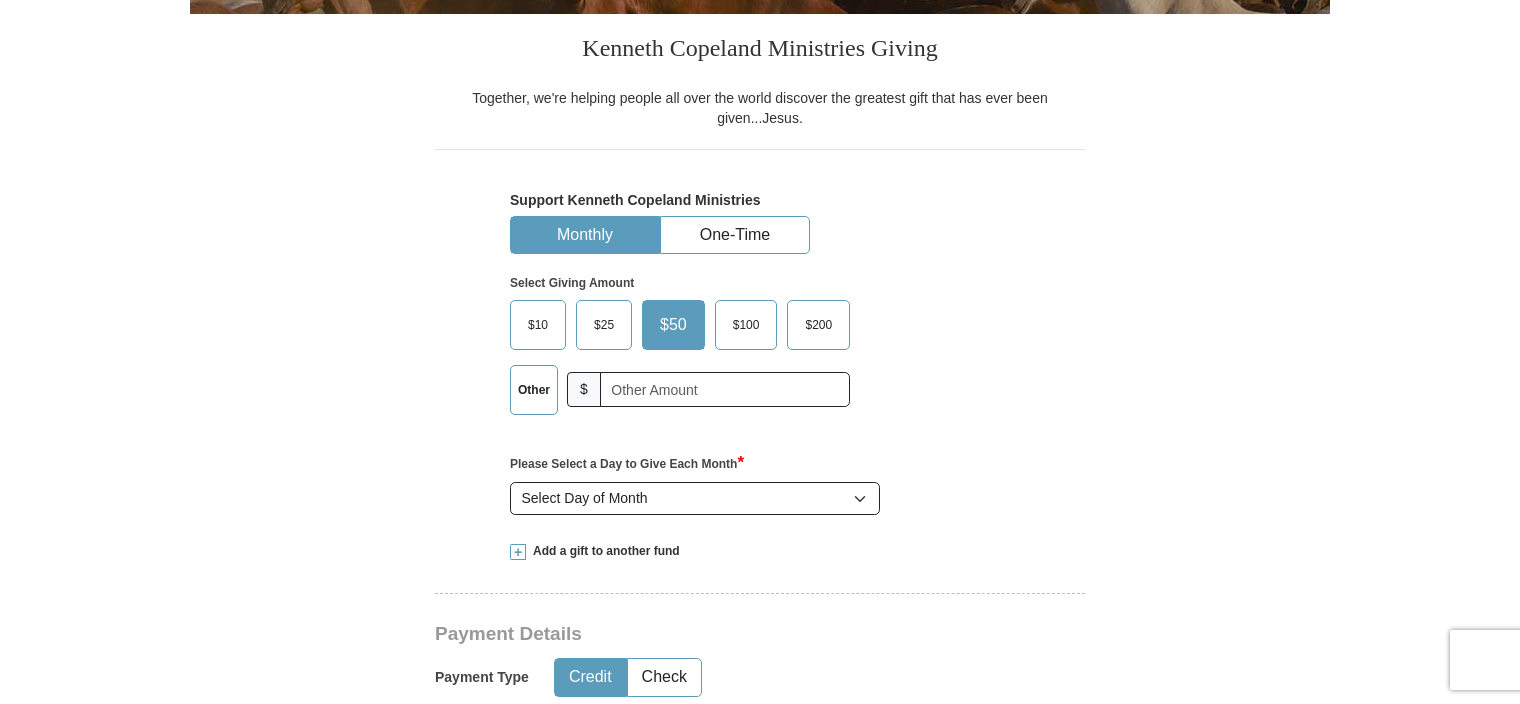 scroll, scrollTop: 488, scrollLeft: 0, axis: vertical 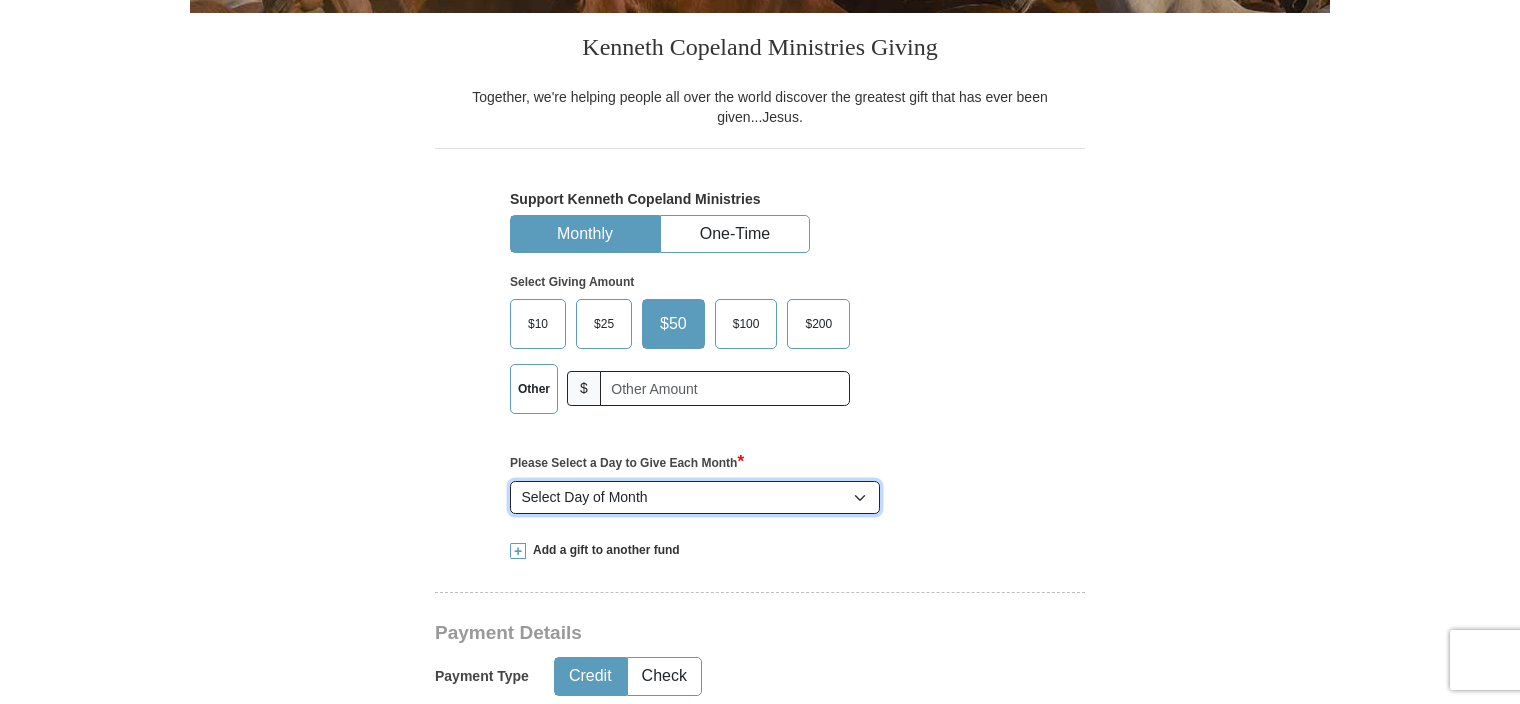 click on "Select Day of Month
1
2
3
4
5
6
7
8
9
10
11
12
13
14
15
16
17
18
19 20 21 22 23 24 25 26 27 28" at bounding box center (695, 498) 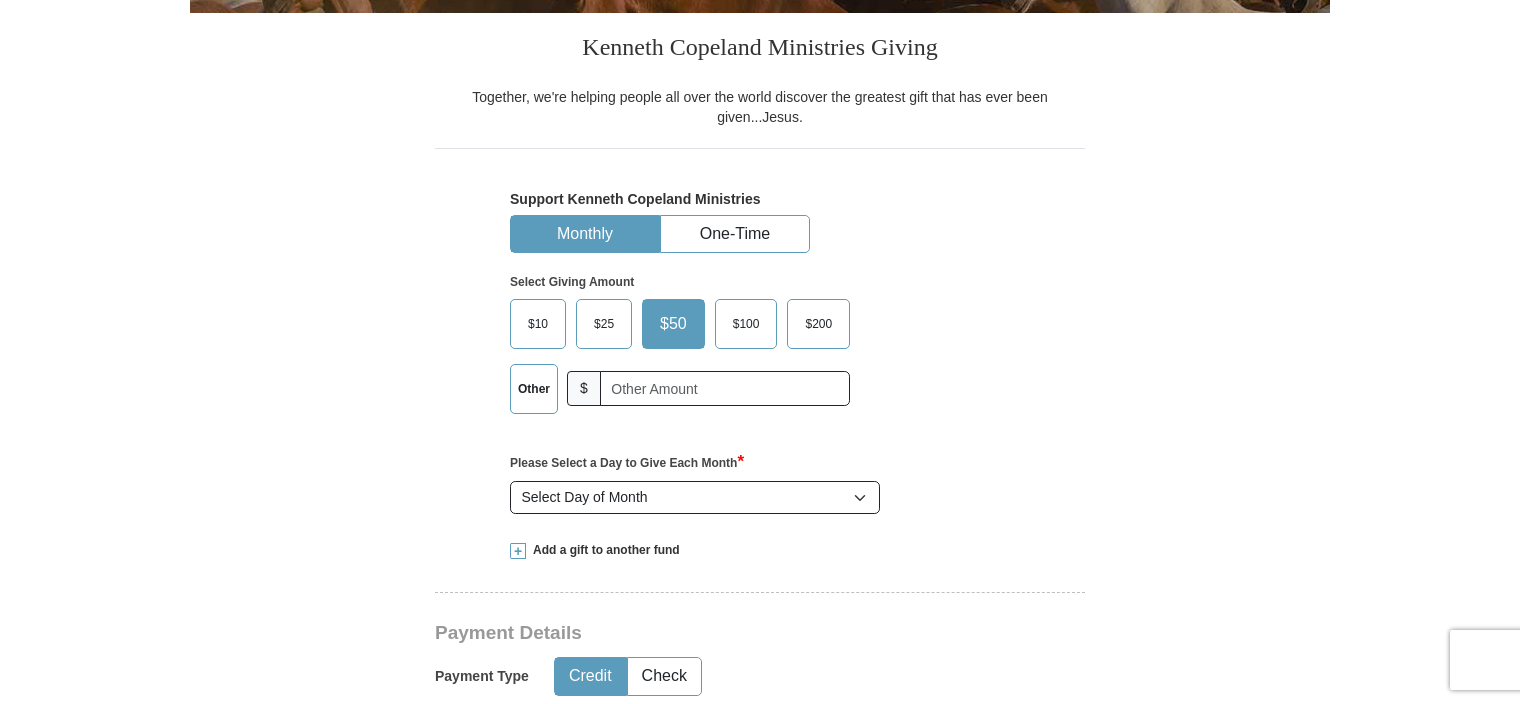 click on "Already have an account? Sign in for faster giving.  Don't have an account?  Create one after completing the form below.
[ORGANIZATION] Giving
Together, we're helping people all over the world discover the greatest gift that has ever been given...Jesus.
Support [ORGANIZATION]
Monthly
One-Time
Select Giving Amount
Amount must be a valid number
$25" at bounding box center [760, 941] 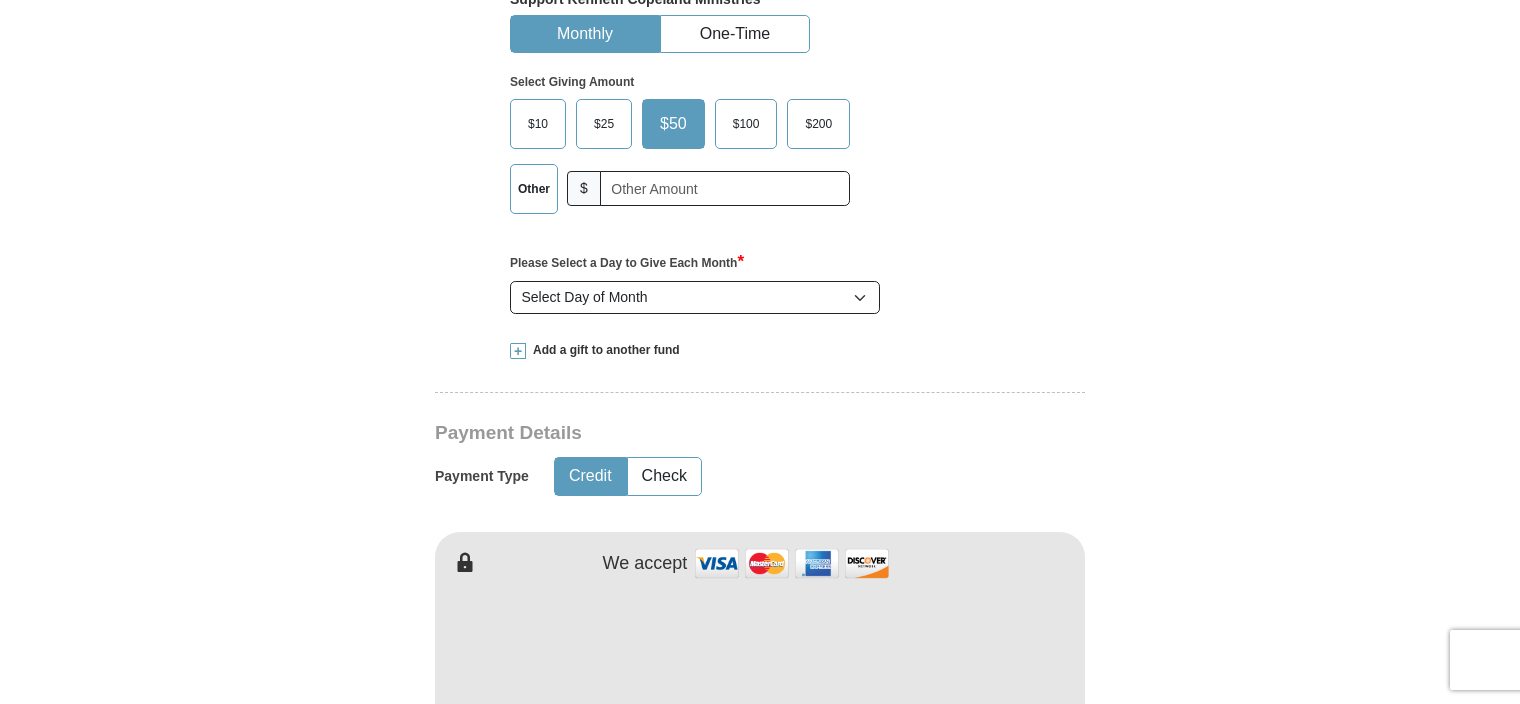 scroll, scrollTop: 684, scrollLeft: 0, axis: vertical 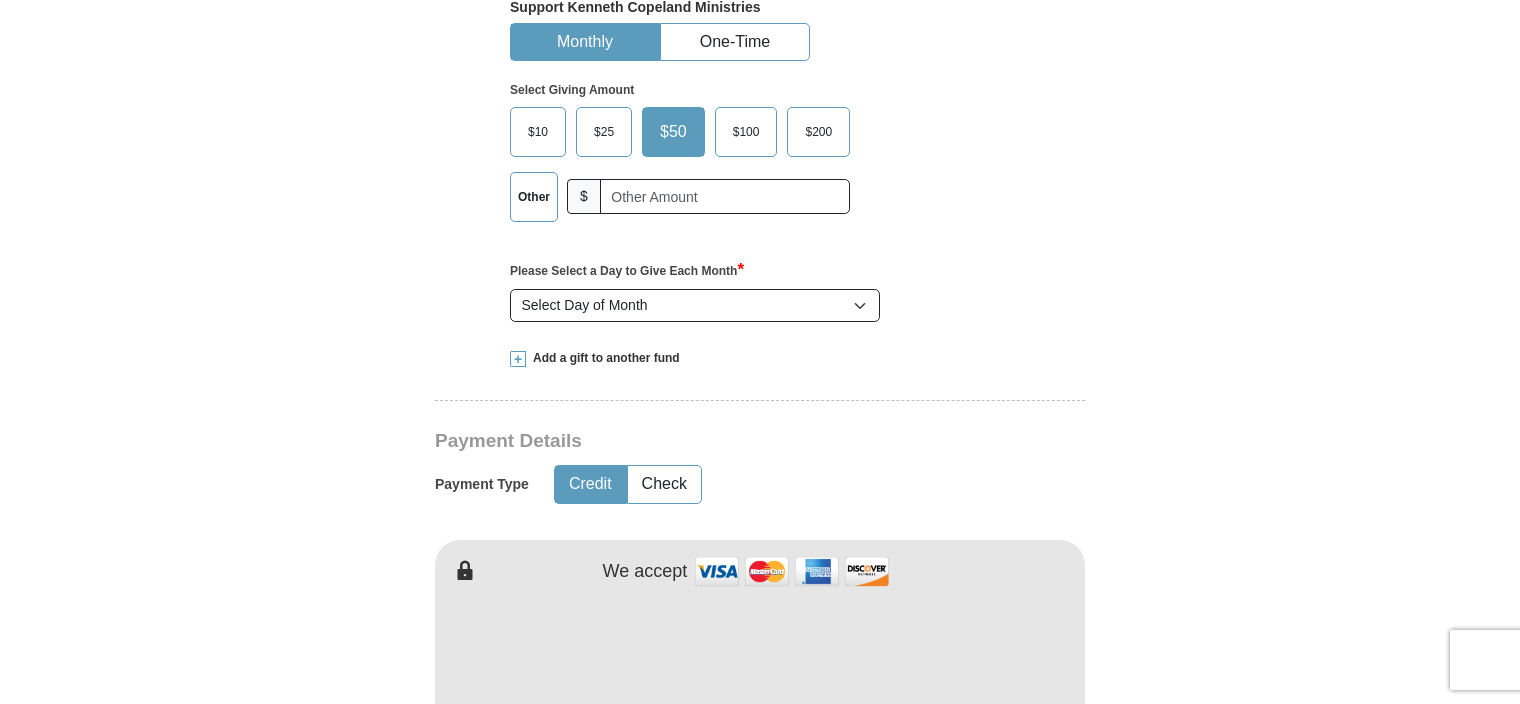 click on "Please Select a Day to Give Each Month *" at bounding box center [760, 270] 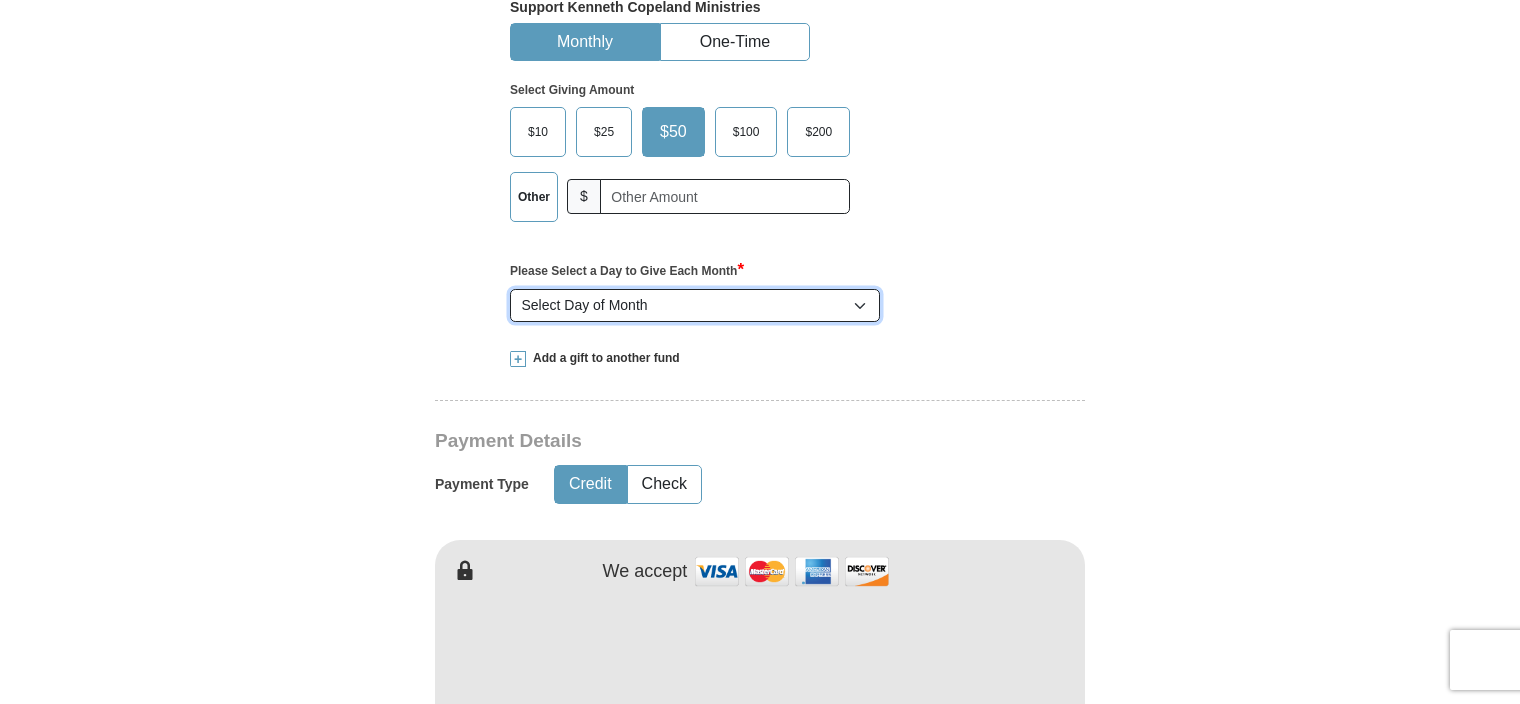 click on "Select Day of Month
1
2
3
4
5
6
7
8
9
10
11
12
13
14
15
16
17
18
19 20 21 22 23 24 25 26 27 28" at bounding box center [695, 306] 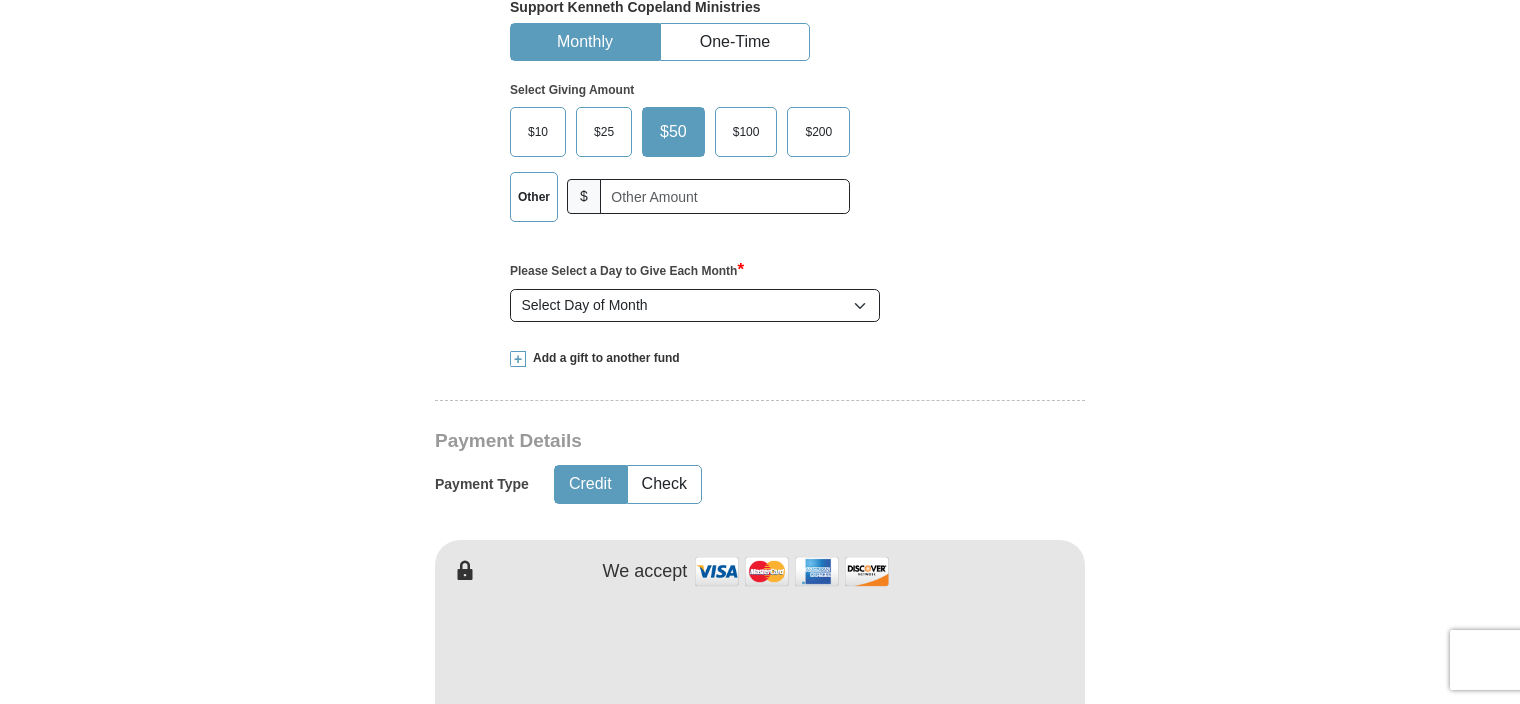 click on "$100" at bounding box center [746, 132] 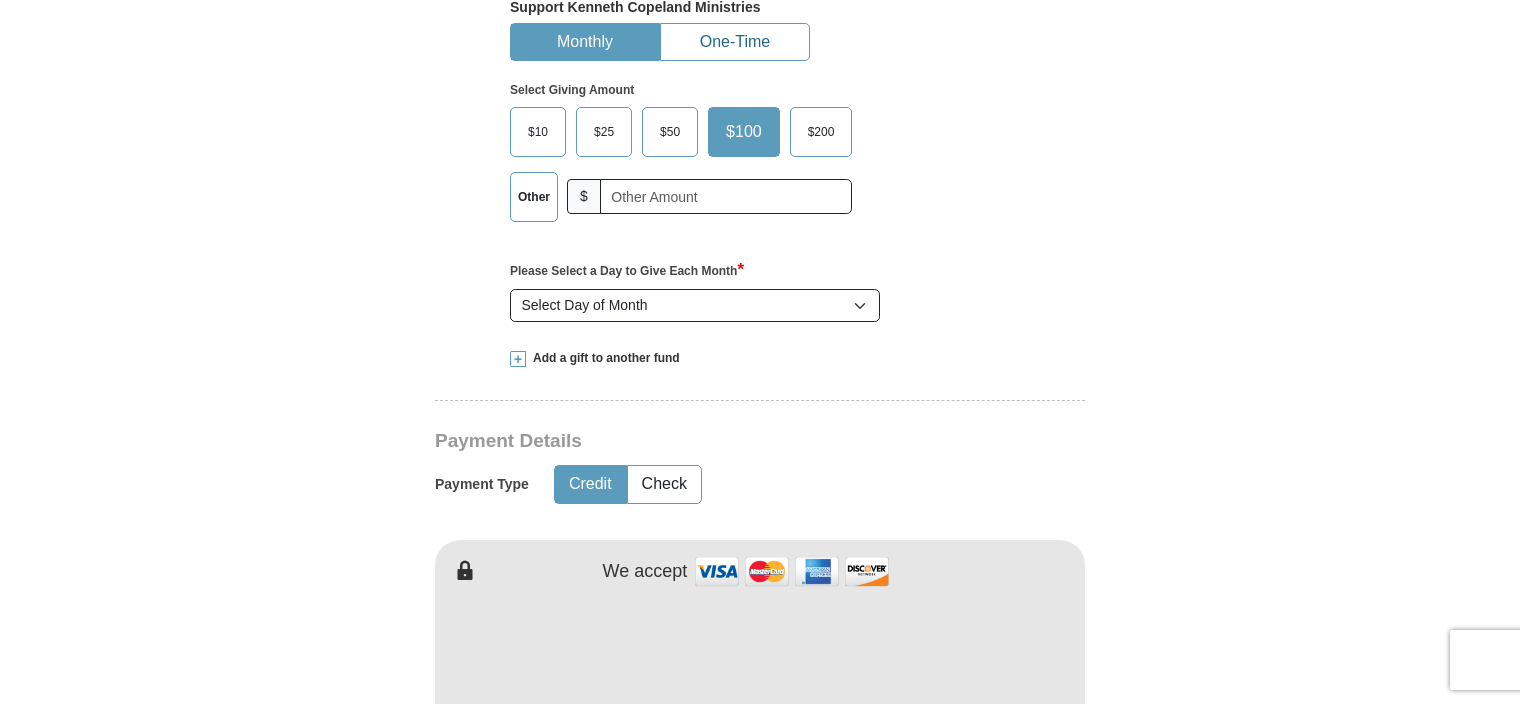 click on "One-Time" at bounding box center [735, 42] 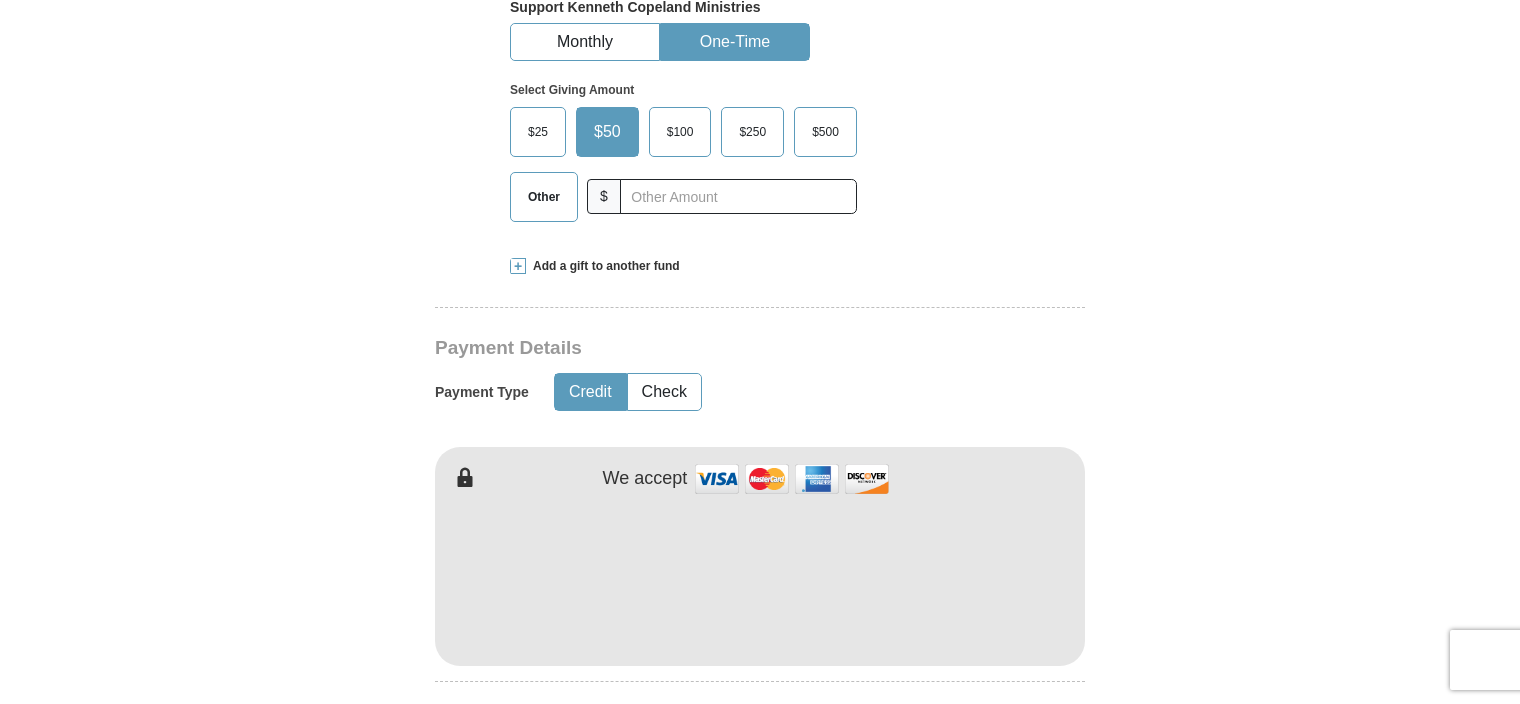 scroll, scrollTop: 592, scrollLeft: 0, axis: vertical 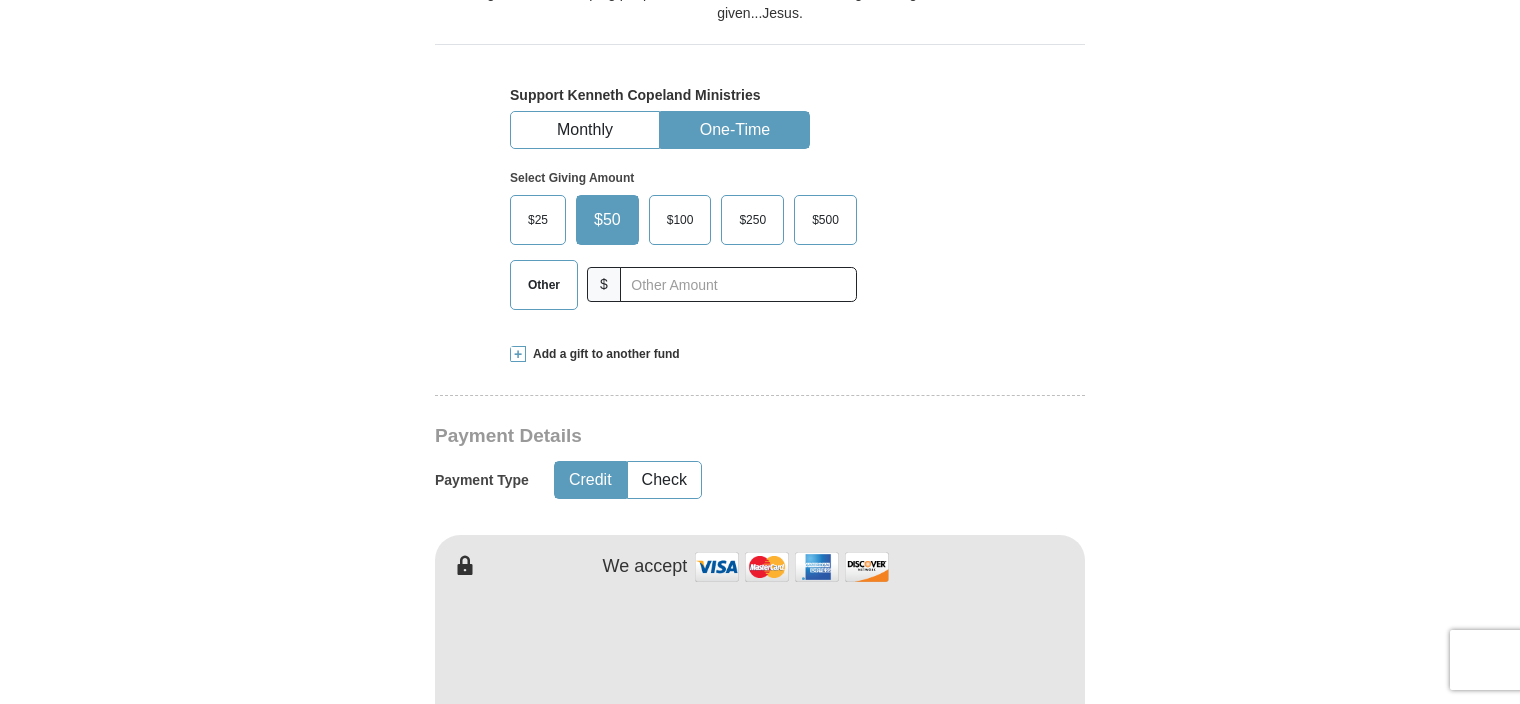 click on "$100" at bounding box center (680, 220) 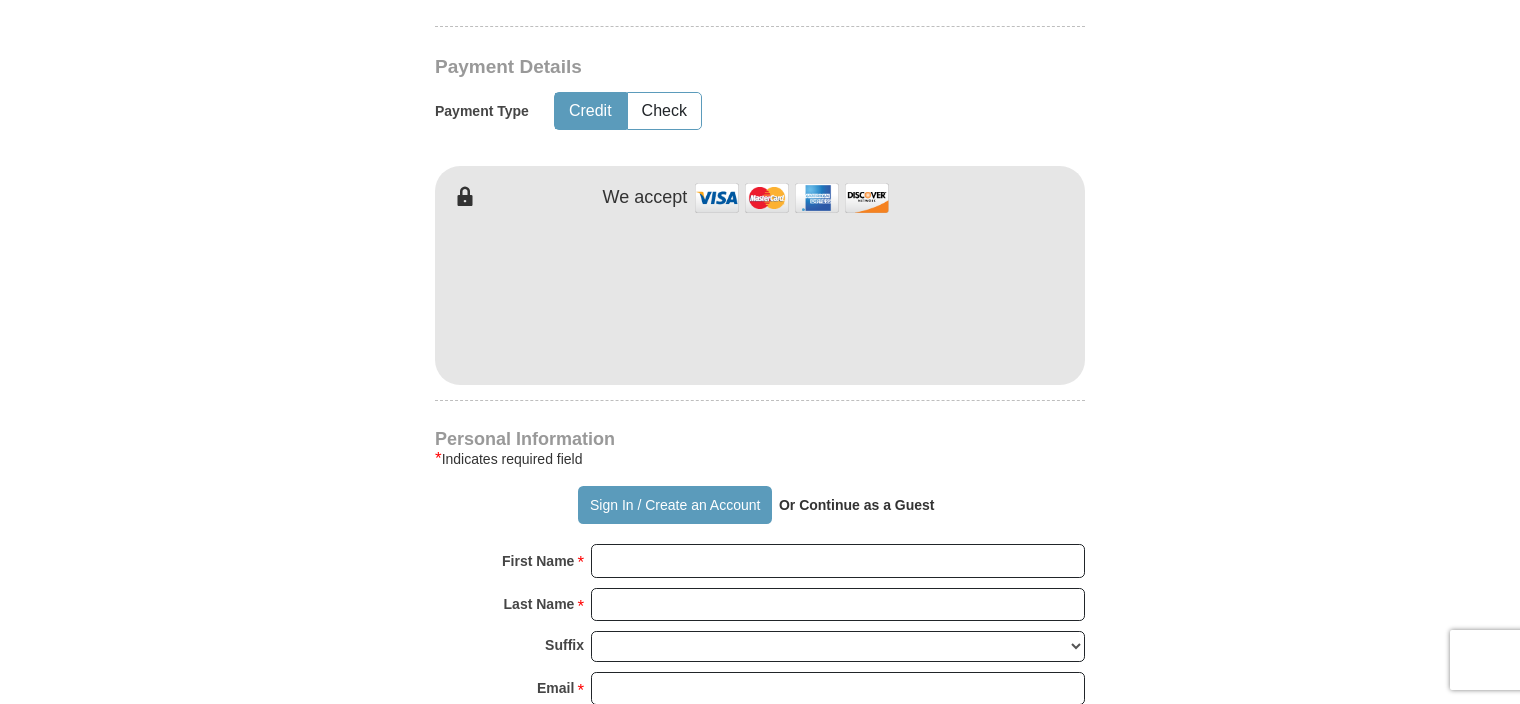 scroll, scrollTop: 1136, scrollLeft: 0, axis: vertical 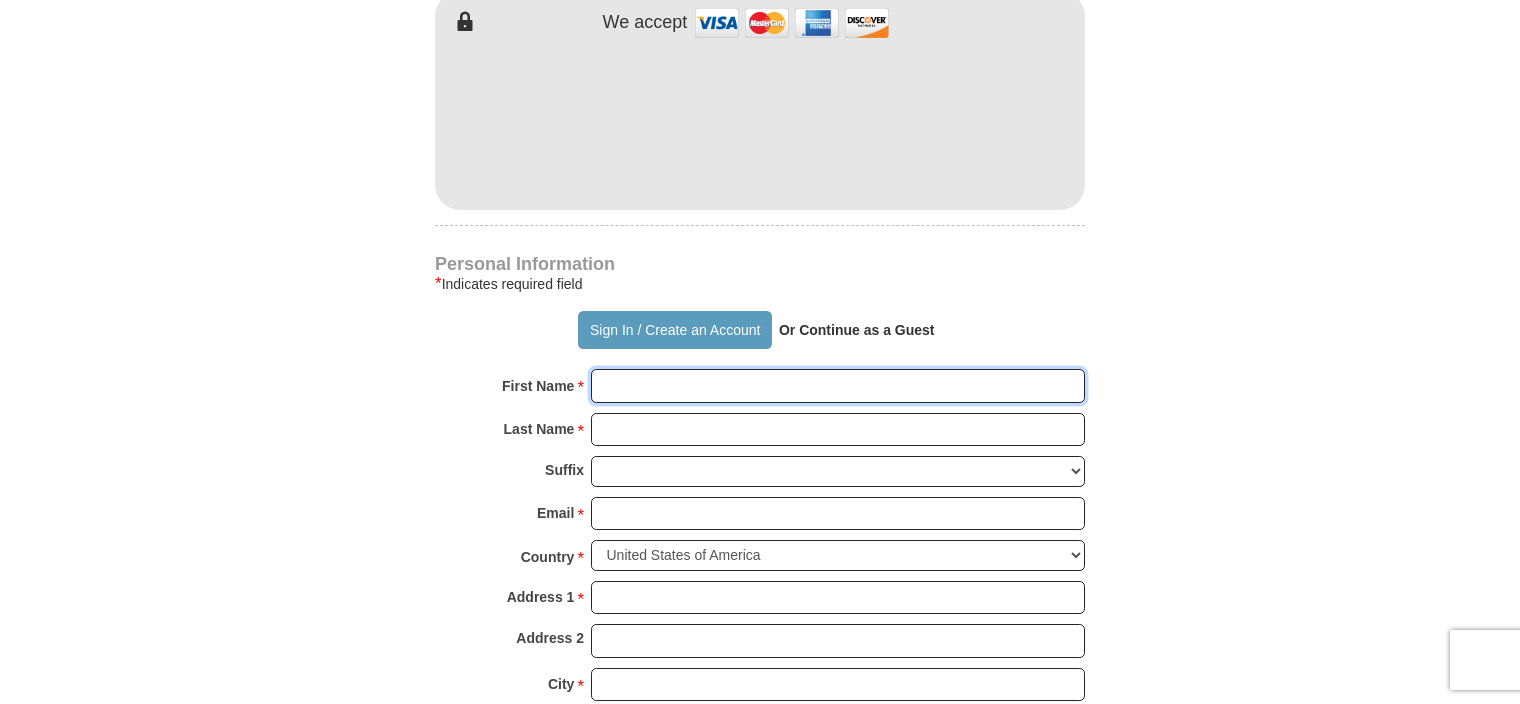 click on "First Name
*" at bounding box center [838, 386] 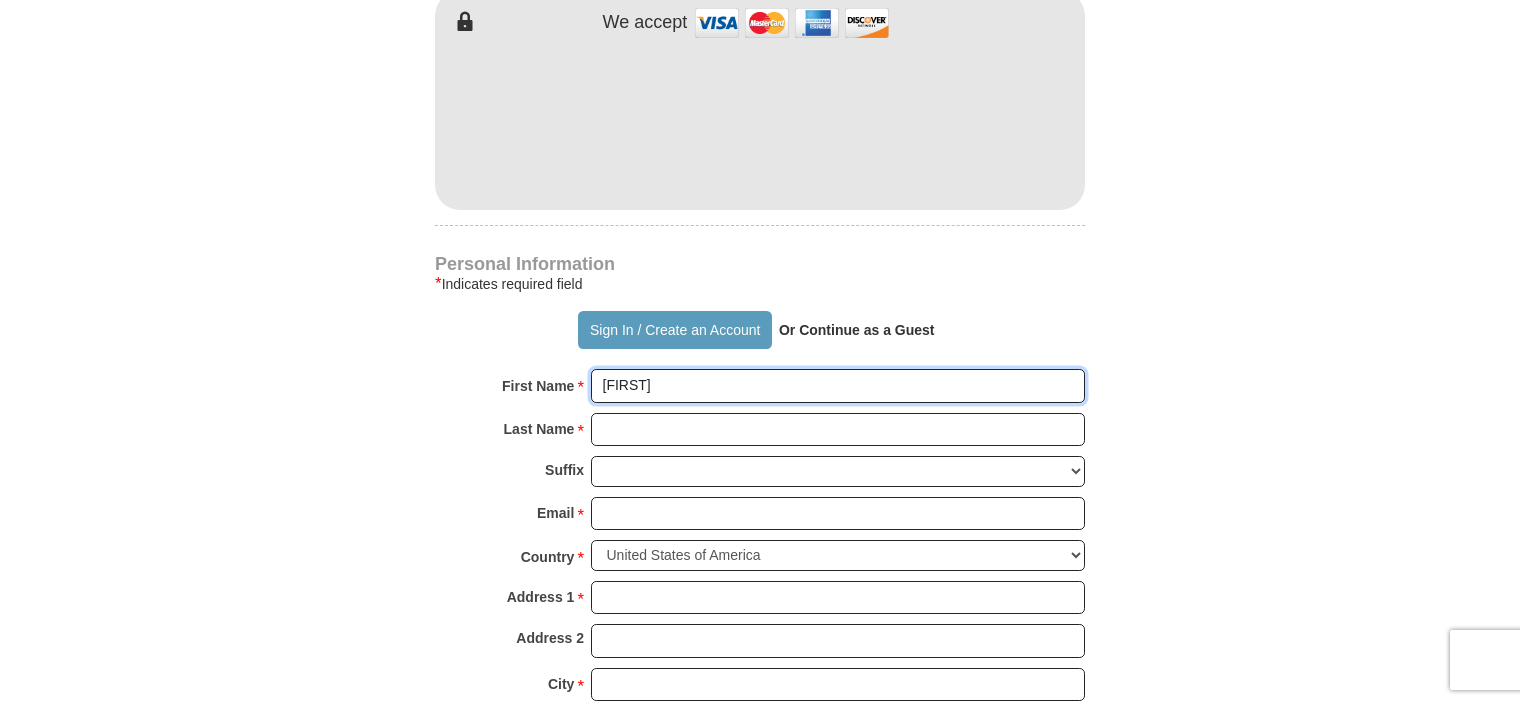 type on "[FIRST]" 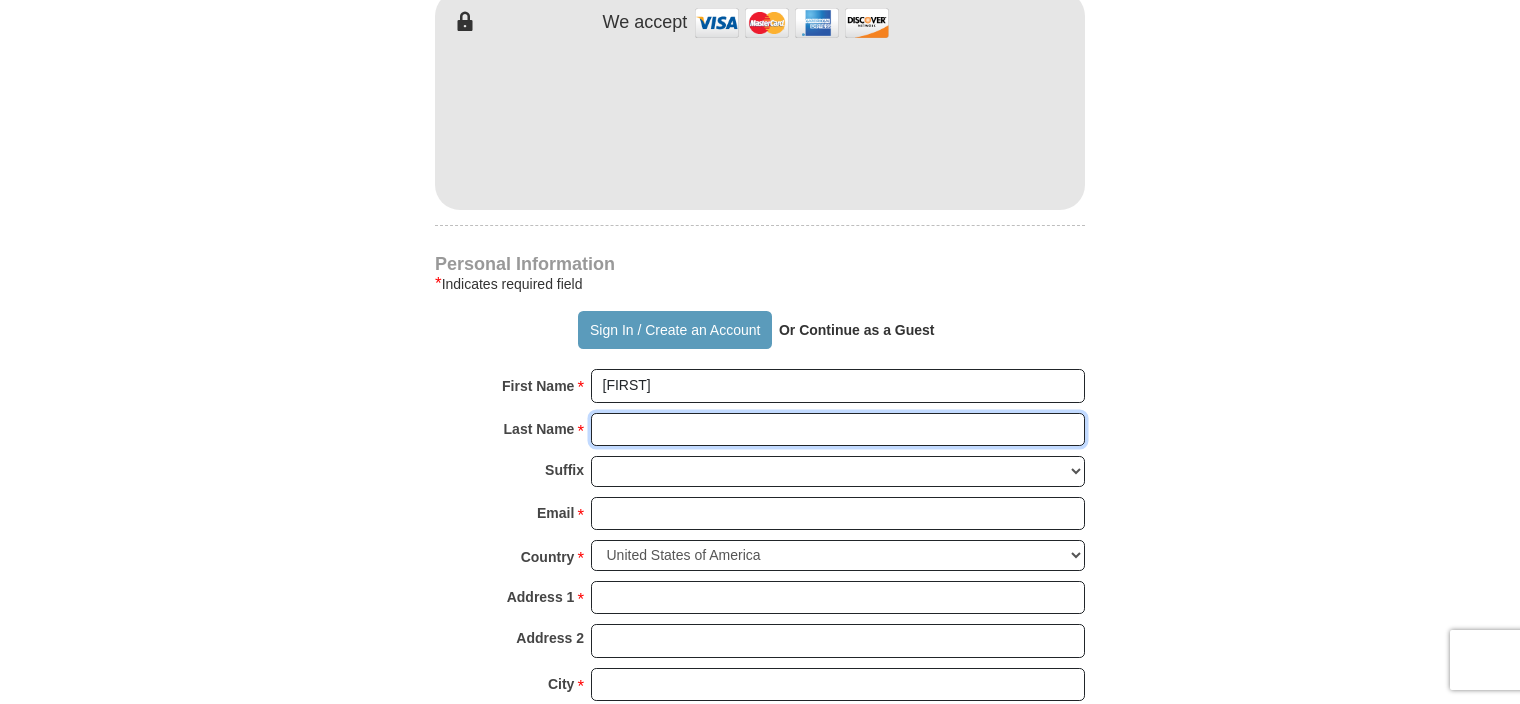 click on "Last Name
*" at bounding box center [838, 430] 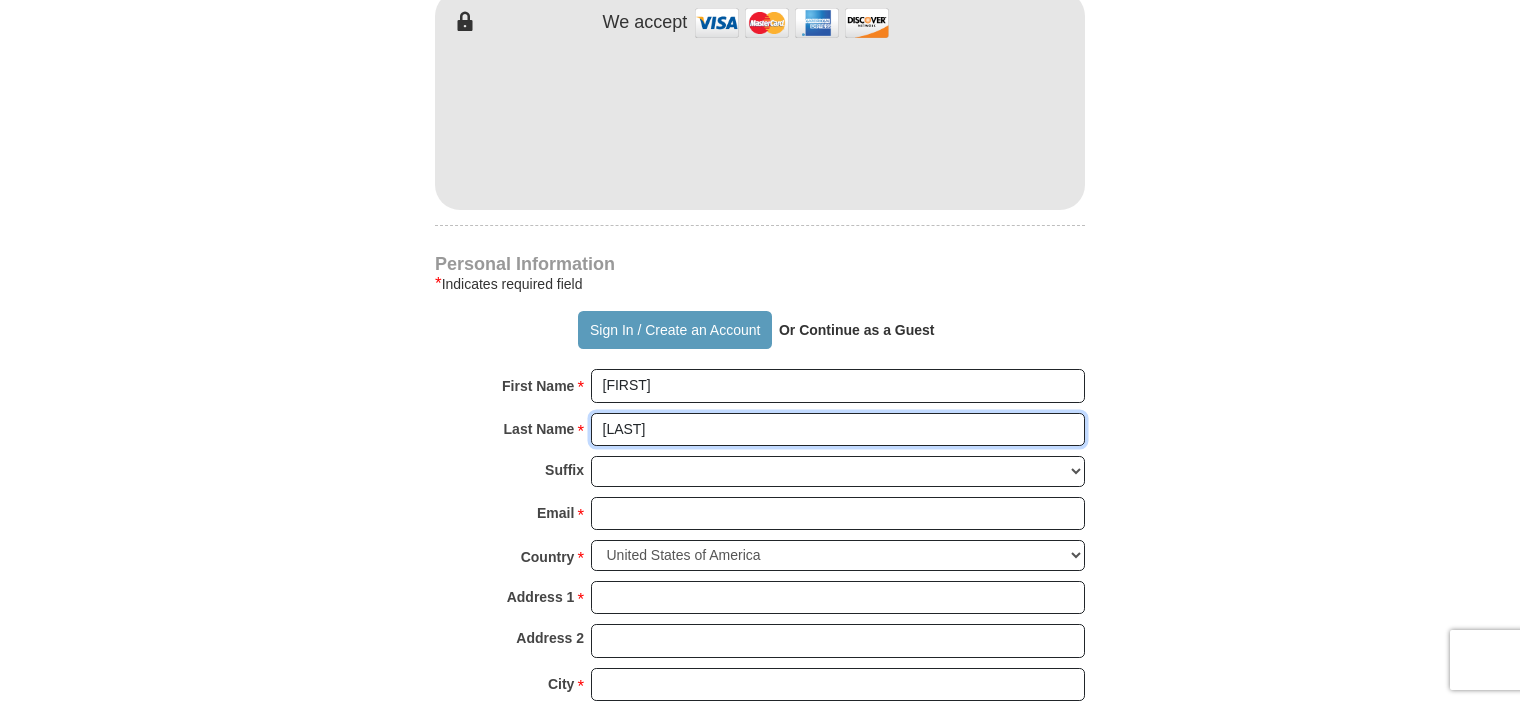 type on "[LAST]" 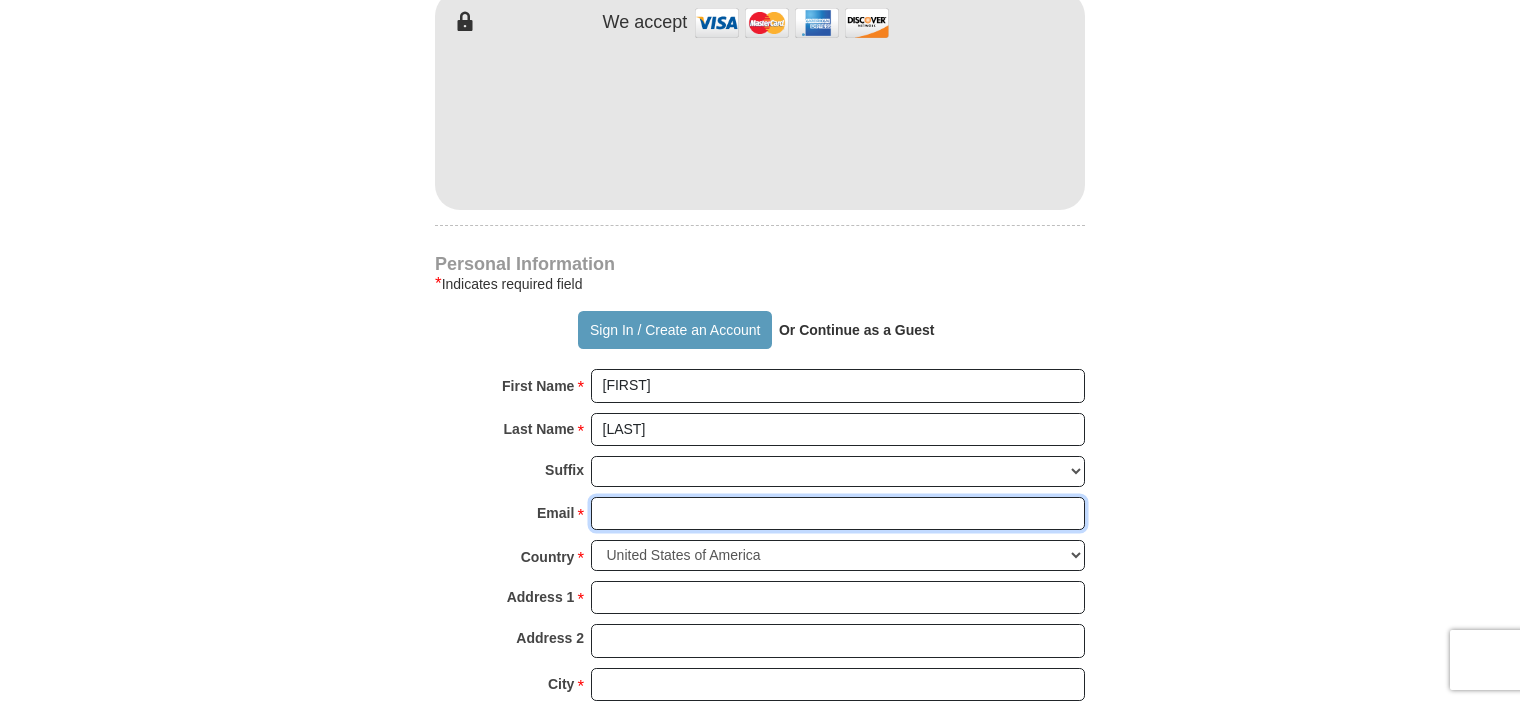 click on "Email
*" at bounding box center (838, 514) 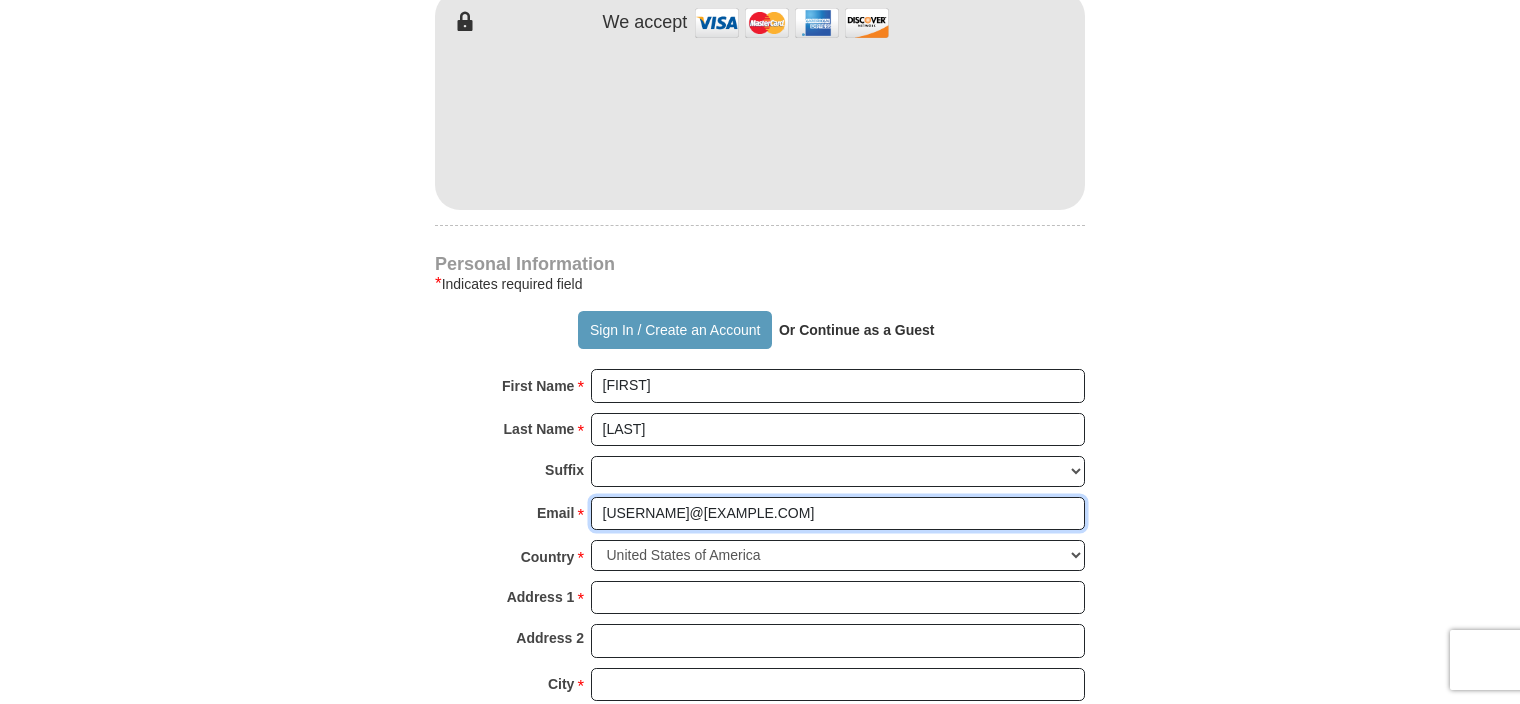 type on "[USERNAME]@[EXAMPLE.COM]" 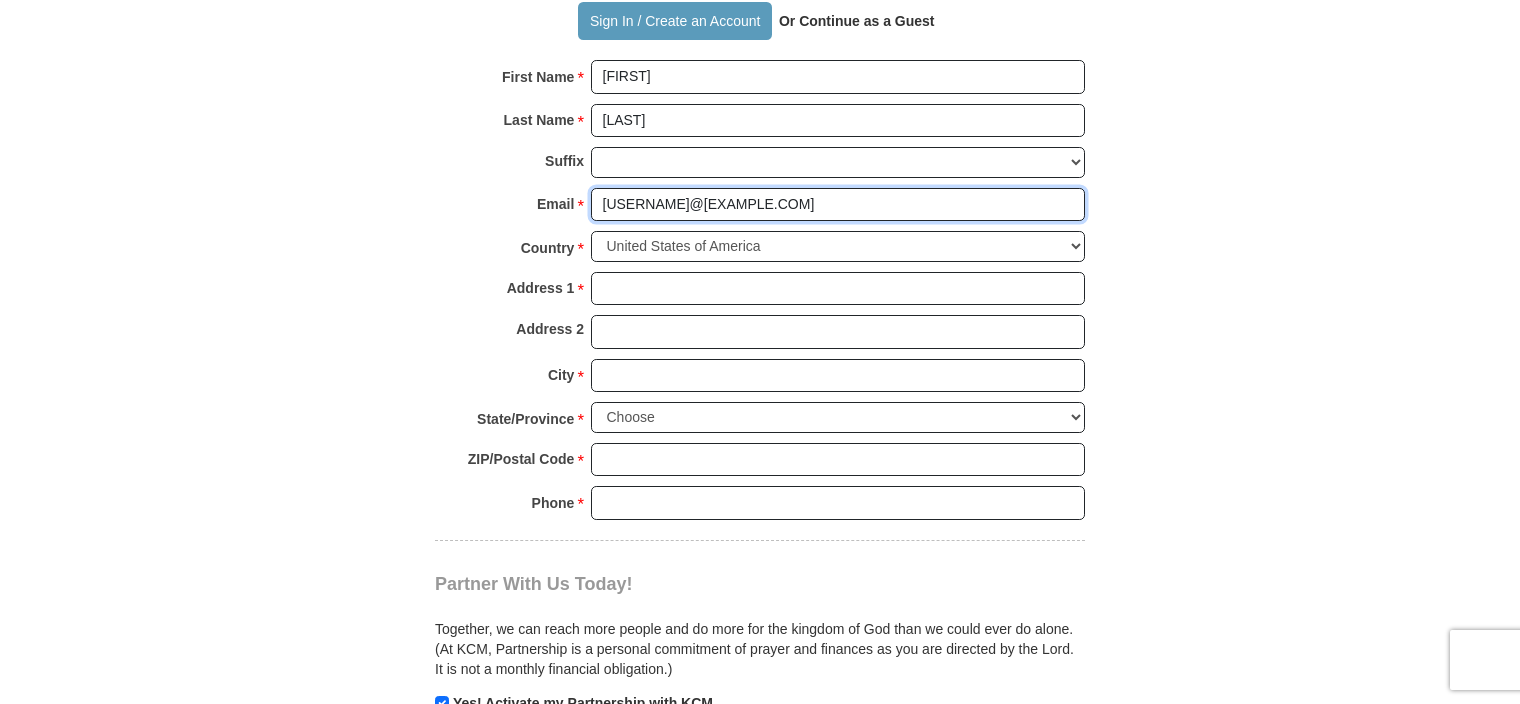 scroll, scrollTop: 1473, scrollLeft: 0, axis: vertical 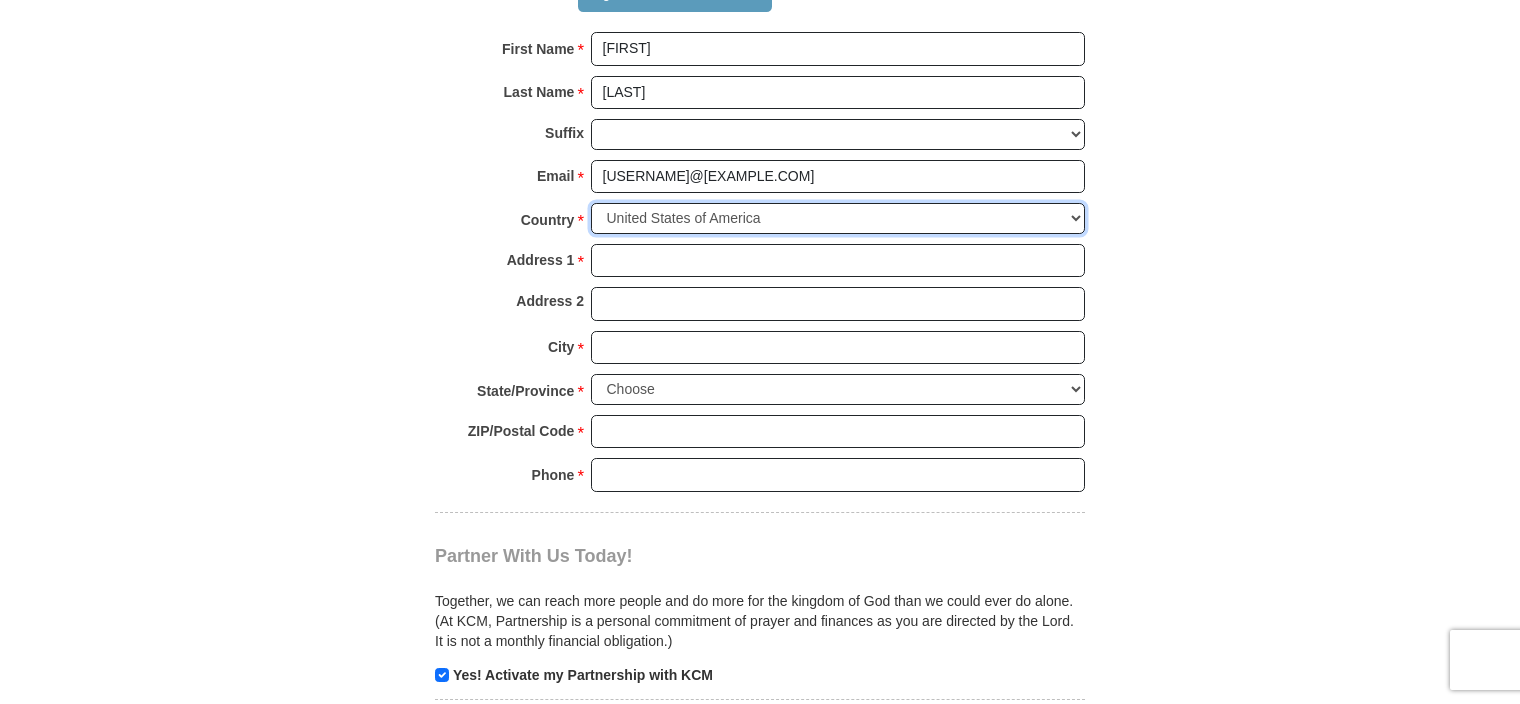 click on "United States of America Canada Antigua and Barbuda Argentina Armenia Aruba Australia Austria Azerbaijan Bahamas Bangladesh Barbados Belarus Belgium Belize Bermuda Bolivia Bosnia and Herzegovina Brazil Bulgaria Cayman Islands Chile China Colombia Costa Rica Croatia Cuba Cyprus Czech Republic Denmark Dominican Republic Ecuador Egypt Estonia Finland France Germany Gibraltar Greece Grenada Guatemala Guyana Hong Kong Hungary Iceland India Indonesia Ireland Israel Italy Jamaica Japan Jordan Kazakhstan Kenya Kuwait Malaysia Mexico Mozambique New Zealand Nigeria Norway Oman Pakistan Paraguay Peoples Democratic Republic of Korea Peru Poland Portugal Puerto Rico Qatar Republic of Georgia Republic of South Korea Romania Russia Saint Vincent and the Grenadines Saudi Arabia Singapore Slovakia Slovenia South Africa Spain Sri Lanka Sweden Switzerland Taiwan Thailand The Netherlands The Philippines Trinidad and Tobago Turkey Ukraine United Arab Emirates United Kingdom United States Minor Outlying Islands Uruguay Uzbekistan" at bounding box center [838, 218] 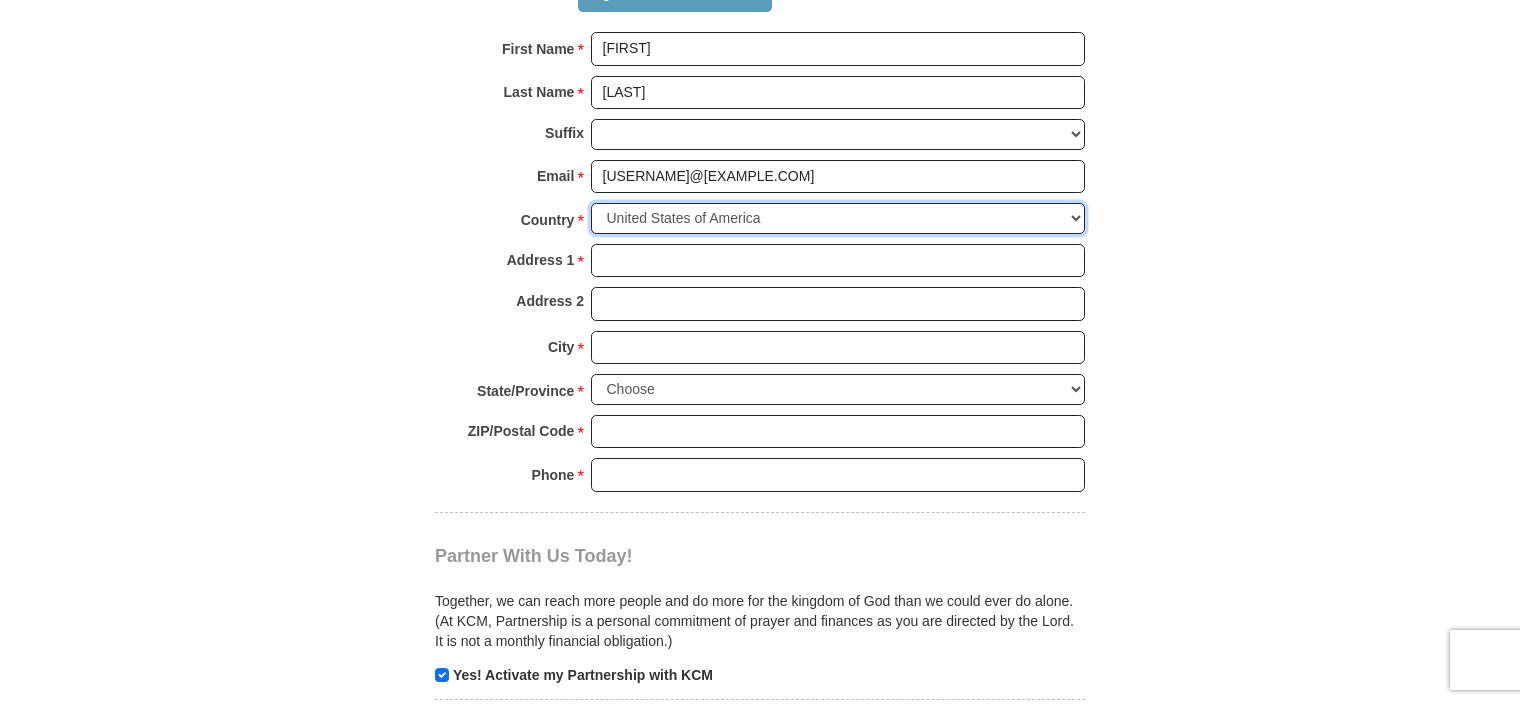 select on "NG" 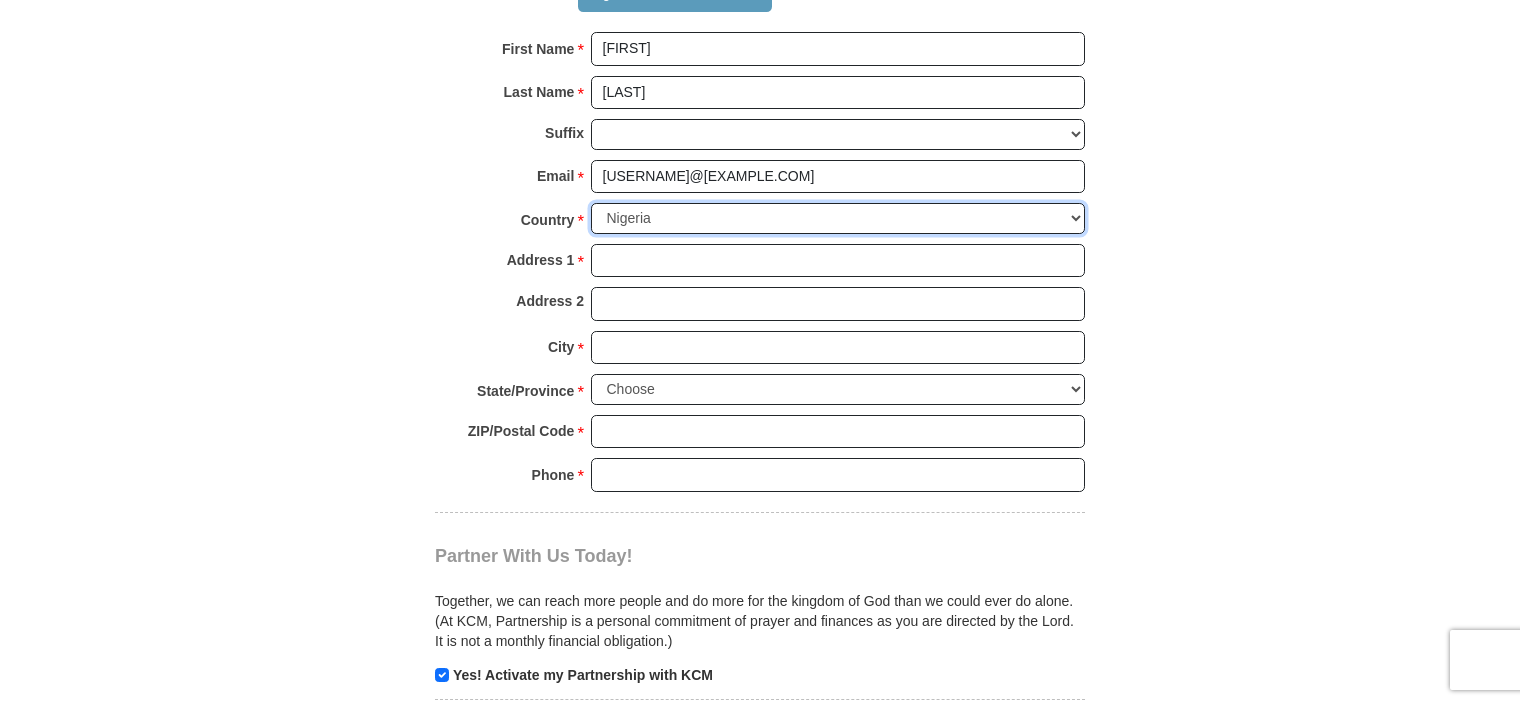 click on "United States of America Canada Antigua and Barbuda Argentina Armenia Aruba Australia Austria Azerbaijan Bahamas Bangladesh Barbados Belarus Belgium Belize Bermuda Bolivia Bosnia and Herzegovina Brazil Bulgaria Cayman Islands Chile China Colombia Costa Rica Croatia Cuba Cyprus Czech Republic Denmark Dominican Republic Ecuador Egypt Estonia Finland France Germany Gibraltar Greece Grenada Guatemala Guyana Hong Kong Hungary Iceland India Indonesia Ireland Israel Italy Jamaica Japan Jordan Kazakhstan Kenya Kuwait Malaysia Mexico Mozambique New Zealand Nigeria Norway Oman Pakistan Paraguay Peoples Democratic Republic of Korea Peru Poland Portugal Puerto Rico Qatar Republic of Georgia Republic of South Korea Romania Russia Saint Vincent and the Grenadines Saudi Arabia Singapore Slovakia Slovenia South Africa Spain Sri Lanka Sweden Switzerland Taiwan Thailand The Netherlands The Philippines Trinidad and Tobago Turkey Ukraine United Arab Emirates United Kingdom United States Minor Outlying Islands Uruguay Uzbekistan" at bounding box center (838, 218) 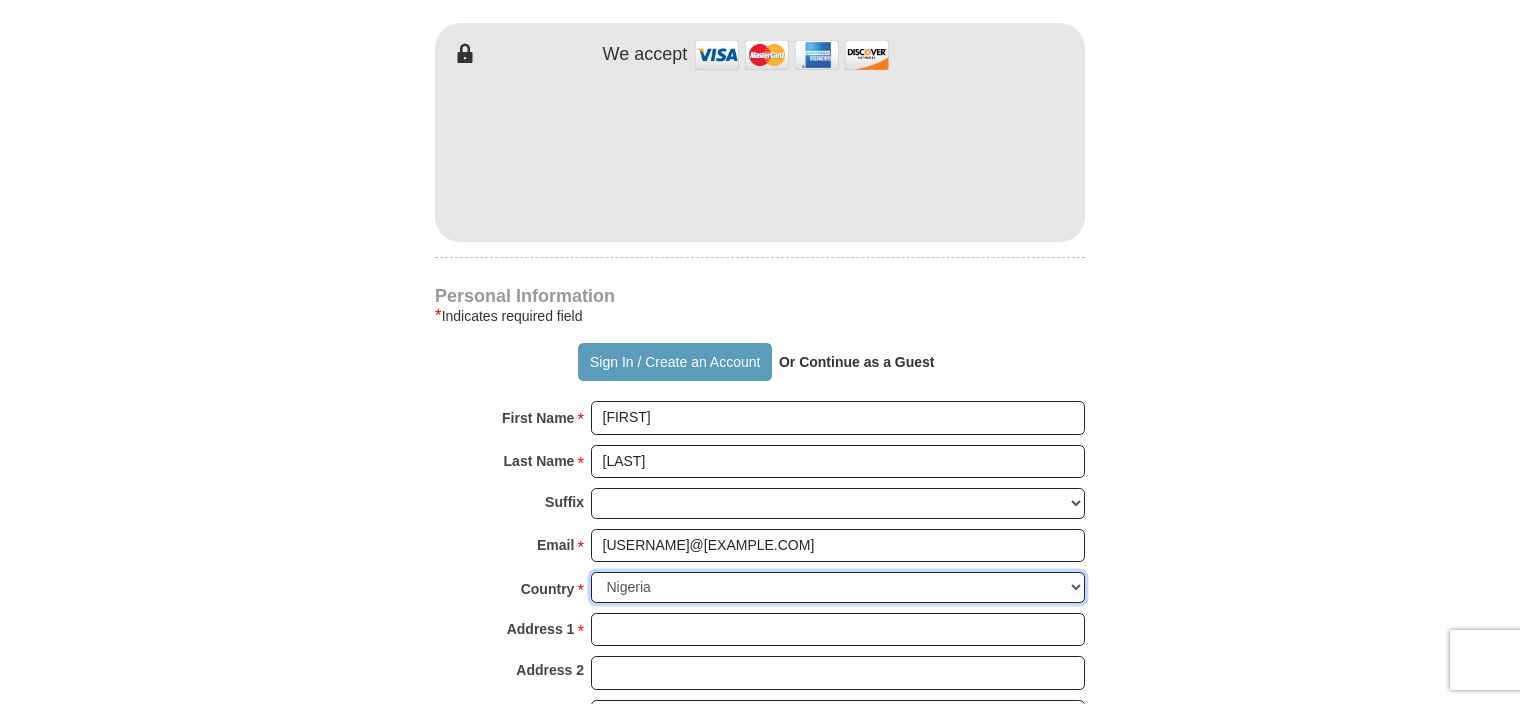 scroll, scrollTop: 1098, scrollLeft: 0, axis: vertical 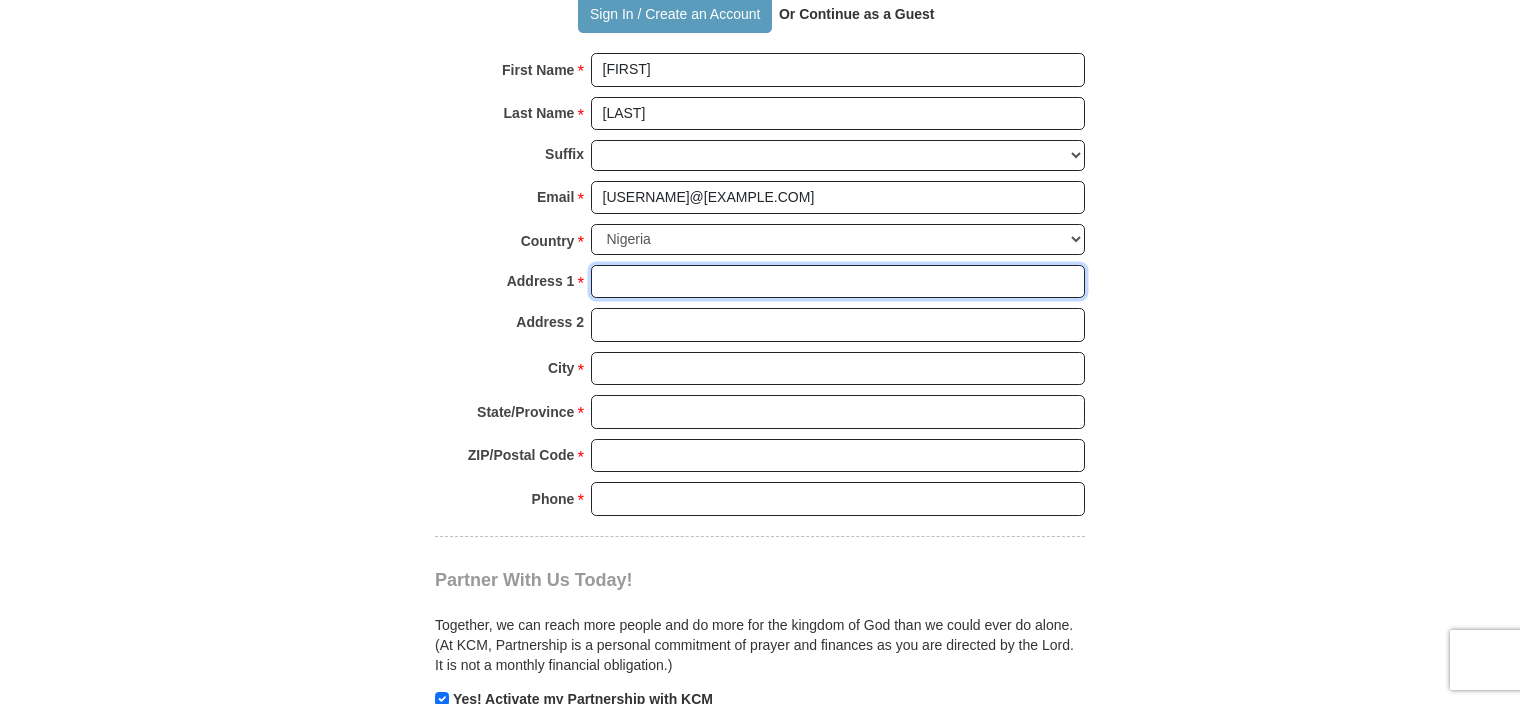 click on "Address 1
*" at bounding box center [838, 282] 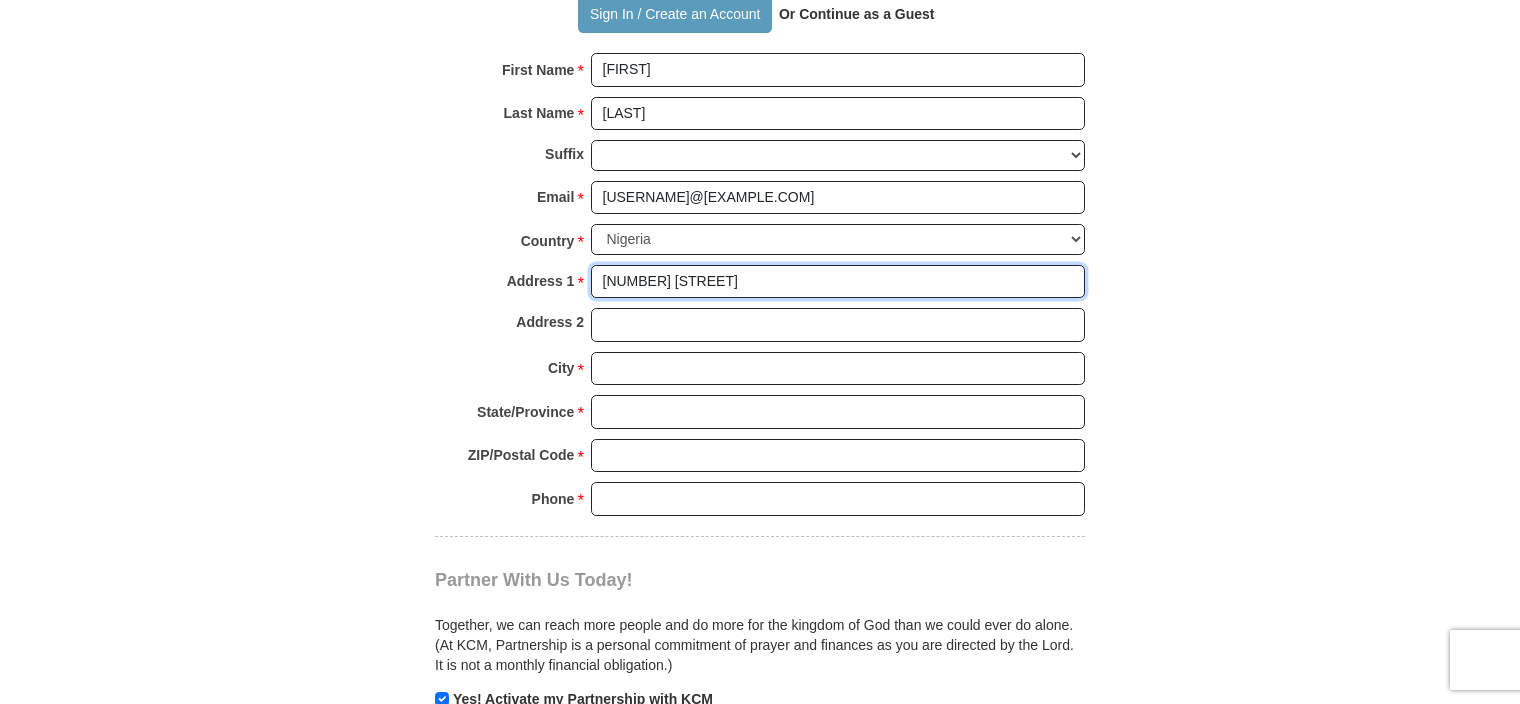 type on "[NUMBER] [STREET]" 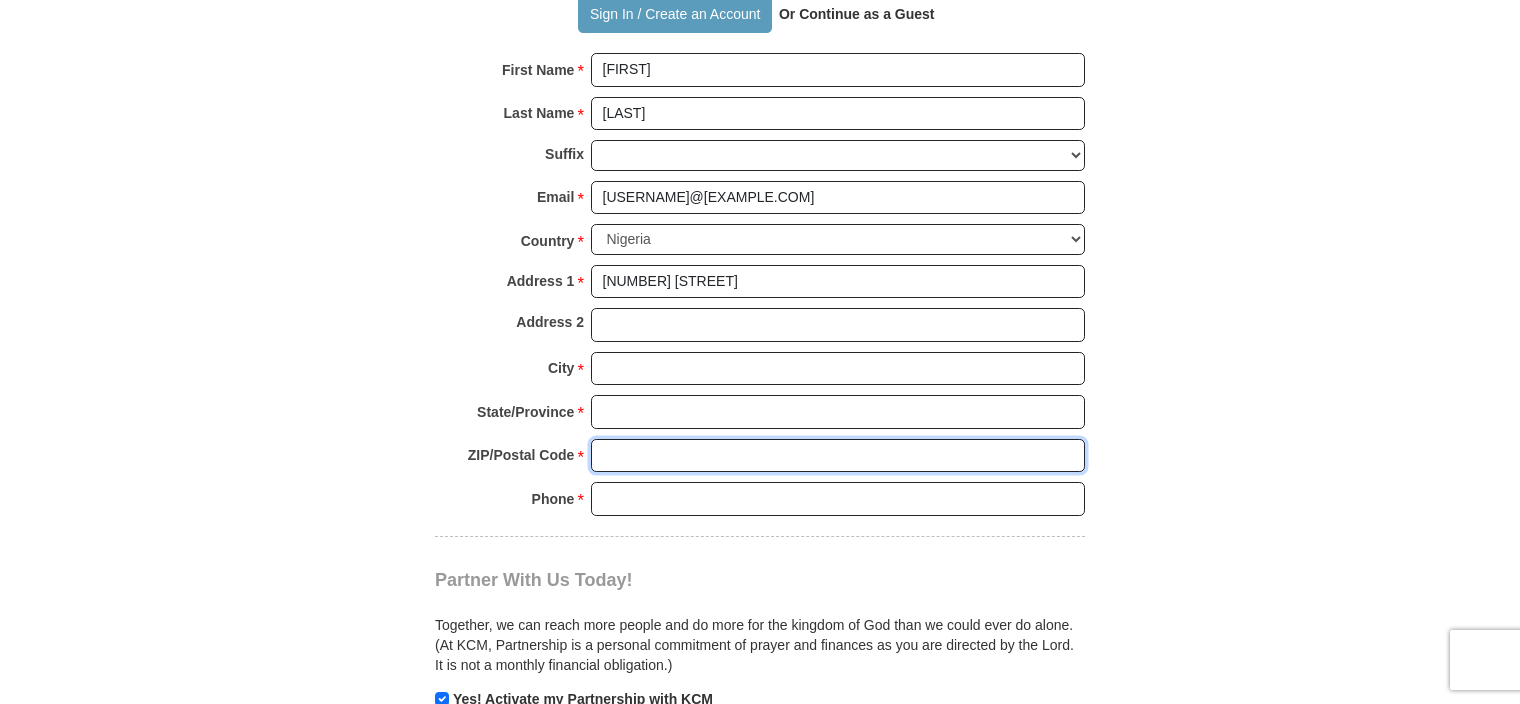 click on "ZIP/Postal Code
*" at bounding box center [838, 456] 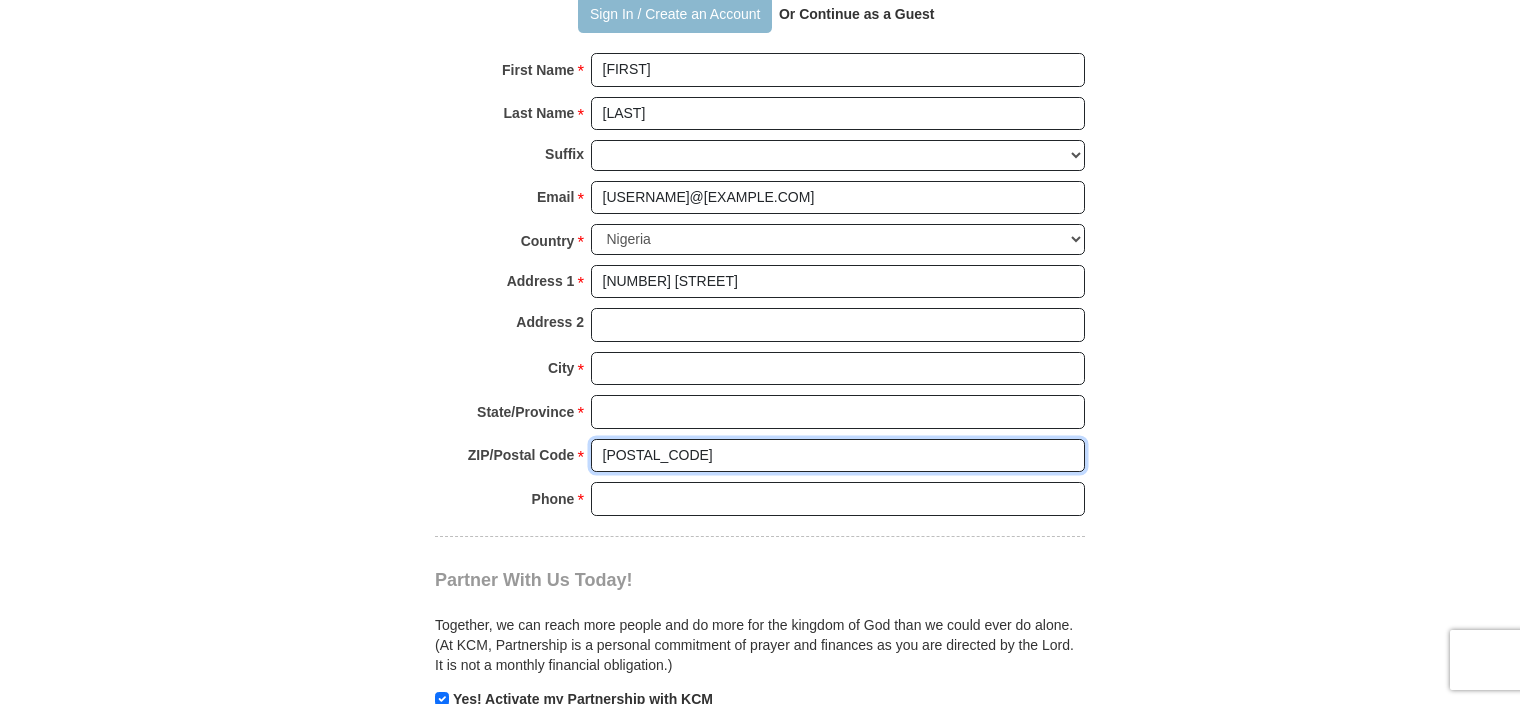 type on "[POSTAL_CODE]" 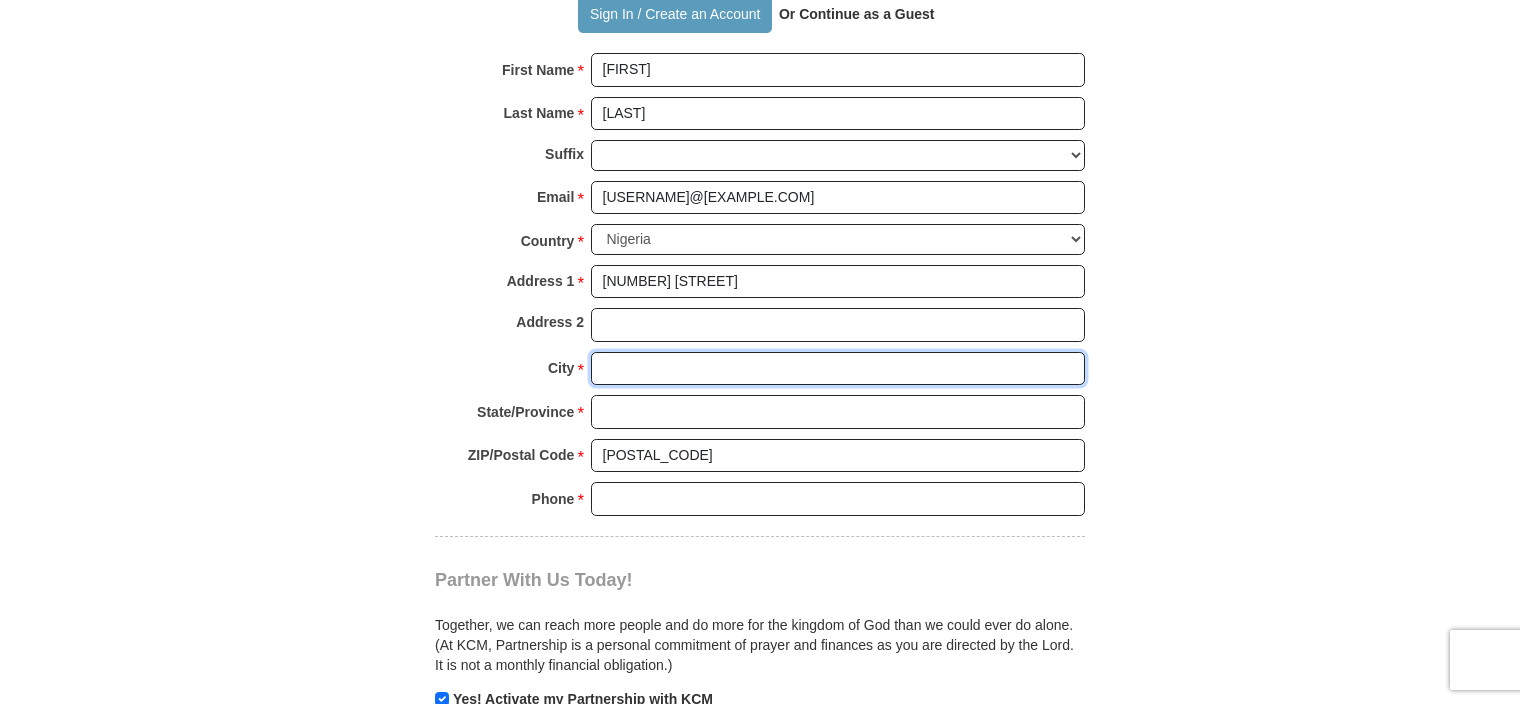 click on "City
*" at bounding box center [838, 369] 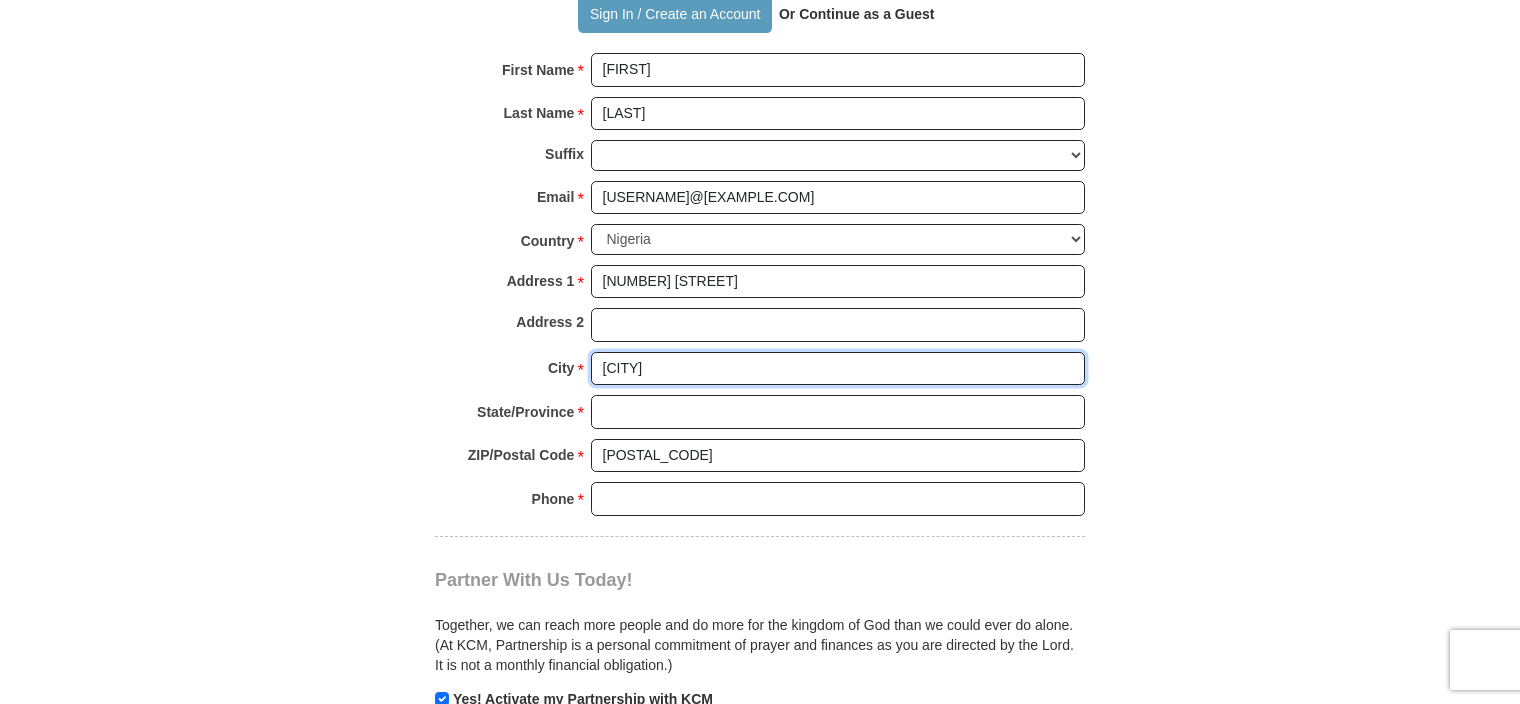 type on "[CITY]" 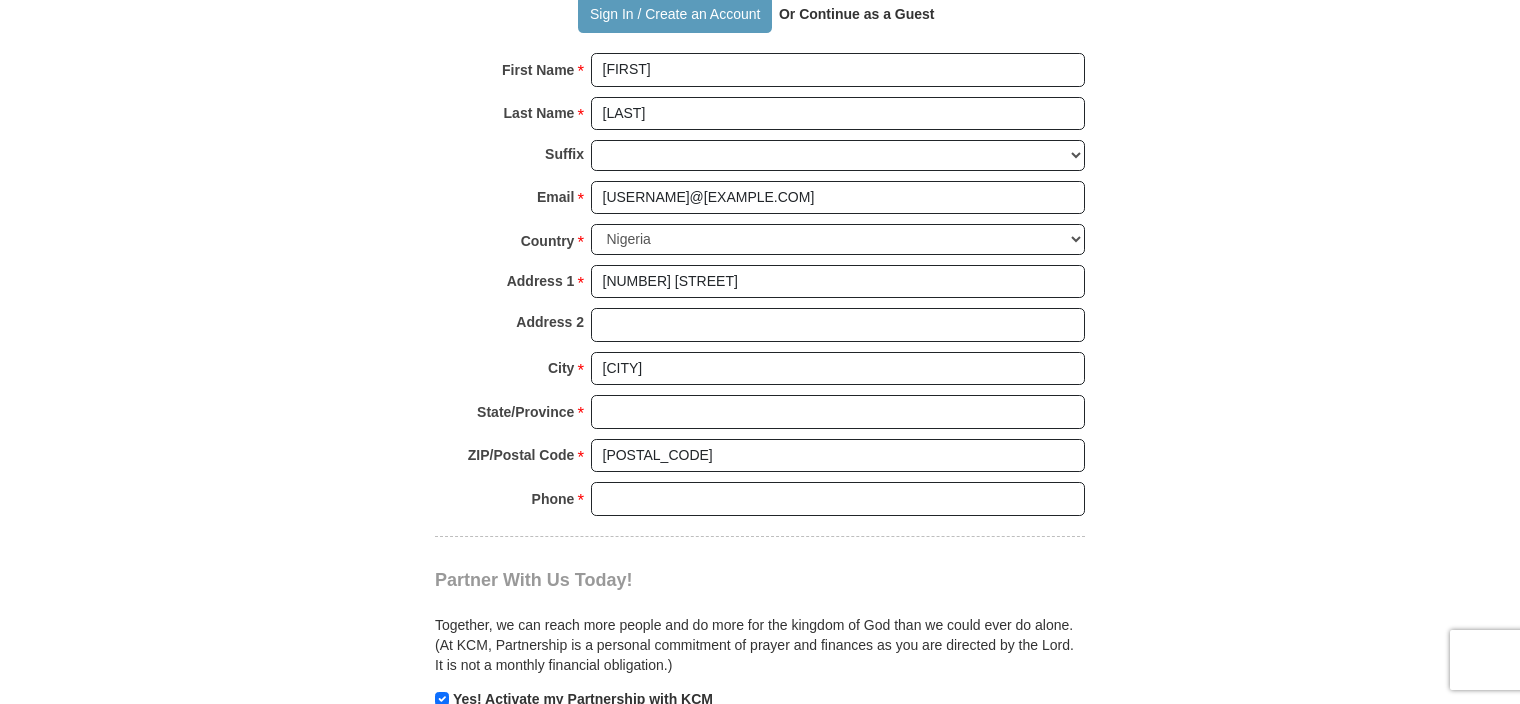 click on "City *
[CITY]
Please enter City" at bounding box center (760, 374) 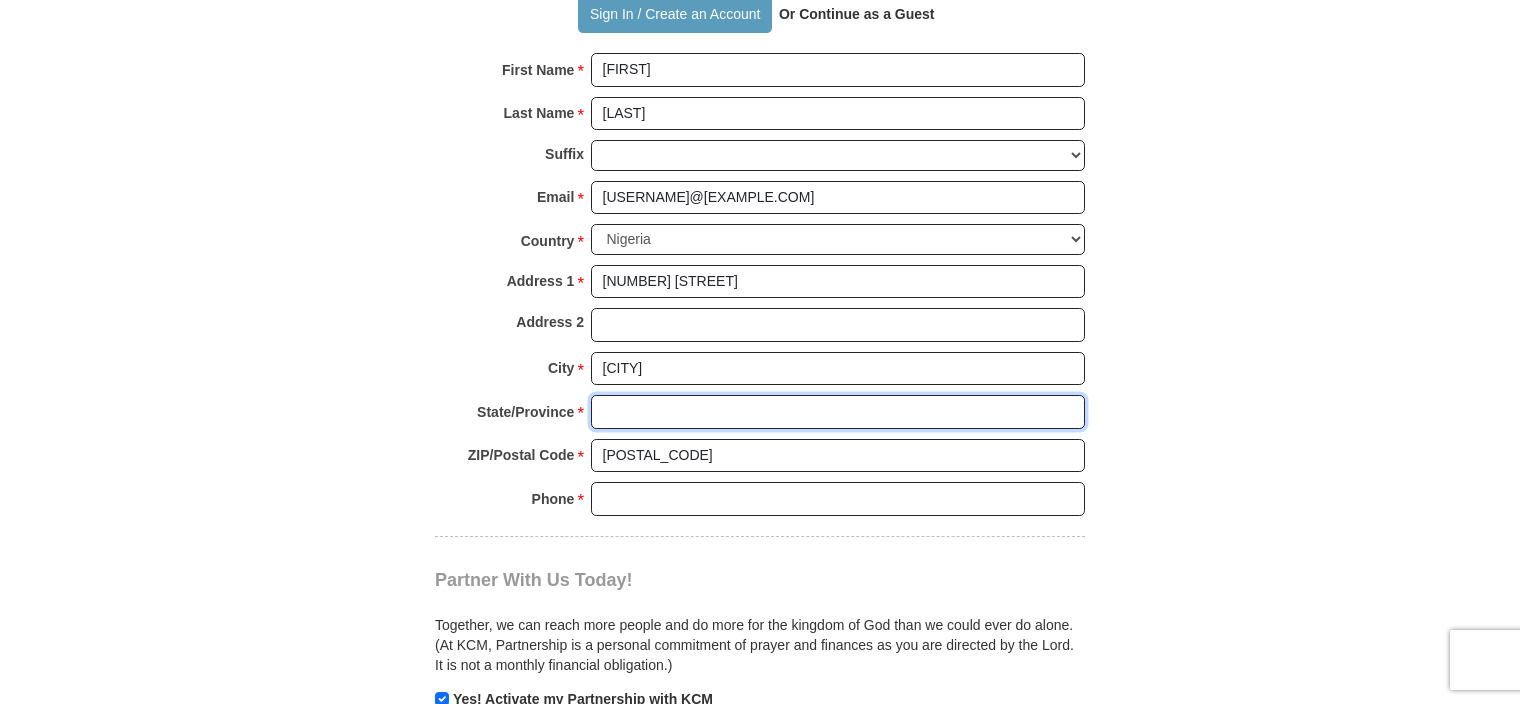 click on "State/Province
*" at bounding box center [838, 412] 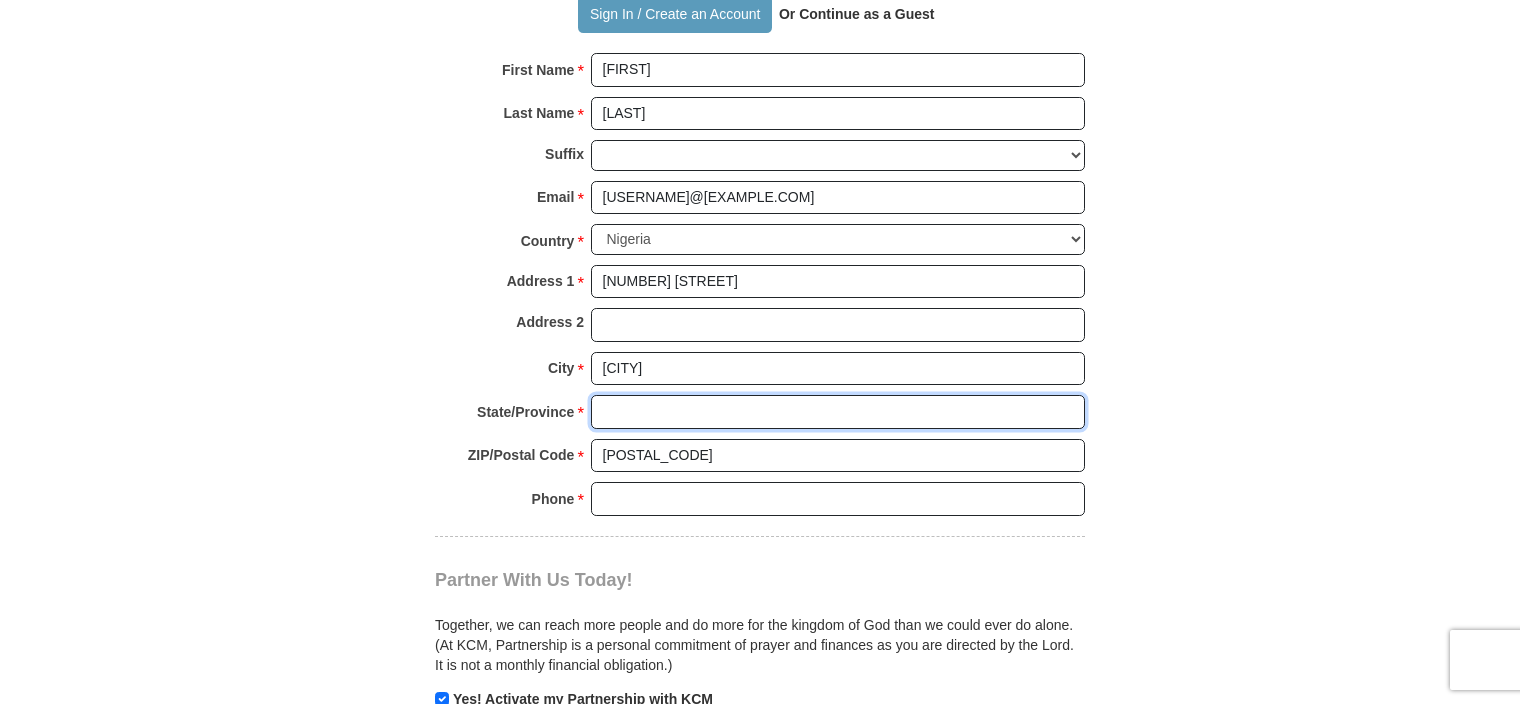 paste on "[LAST]" 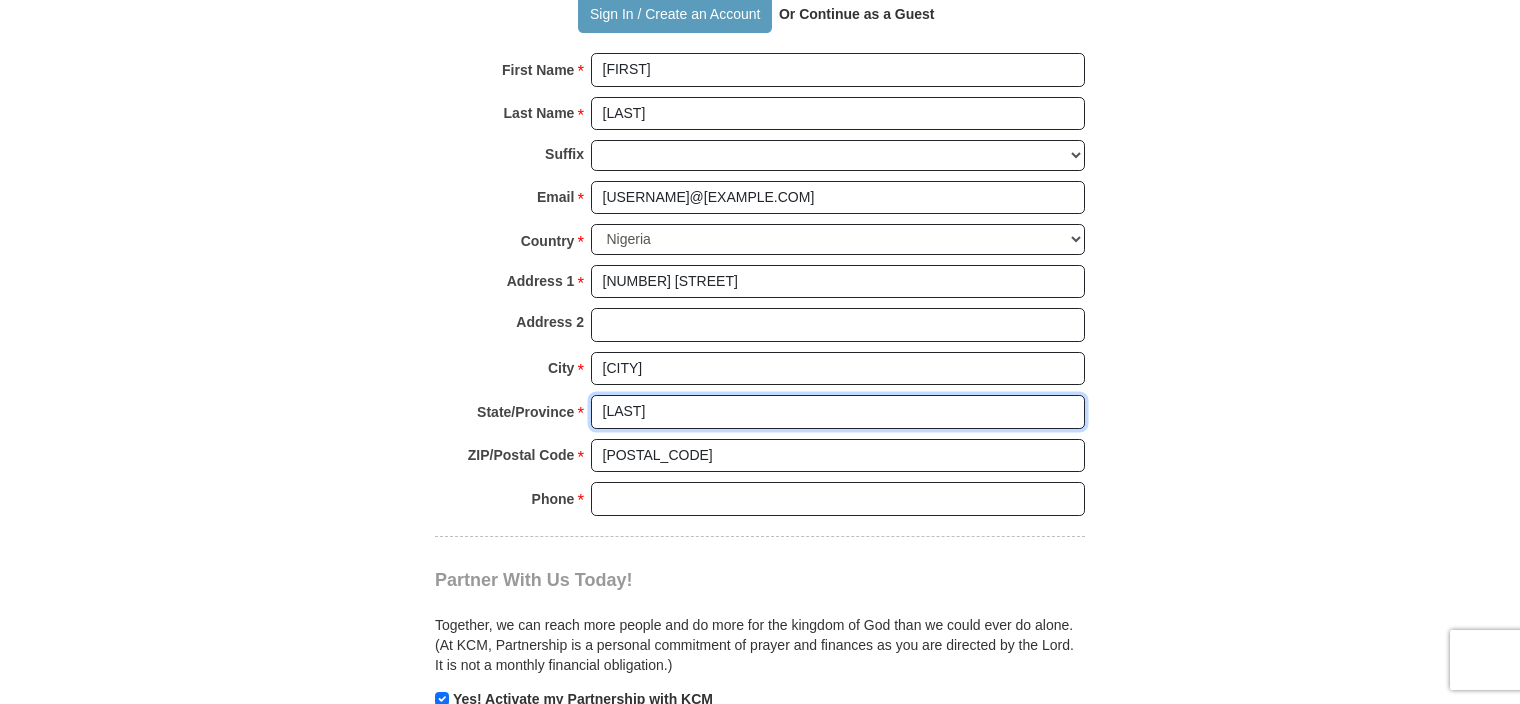 type on "[LAST]" 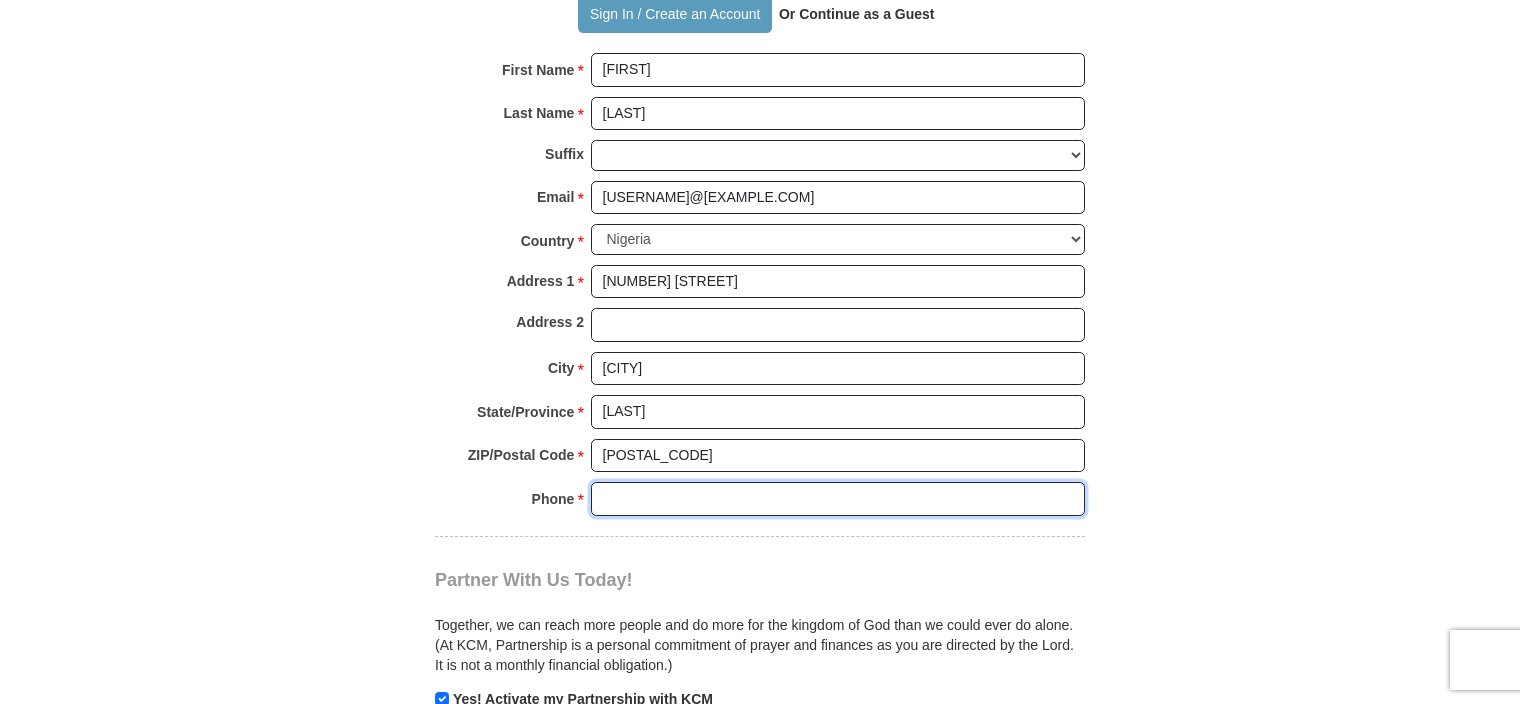 click on "Phone
*
*" at bounding box center [838, 499] 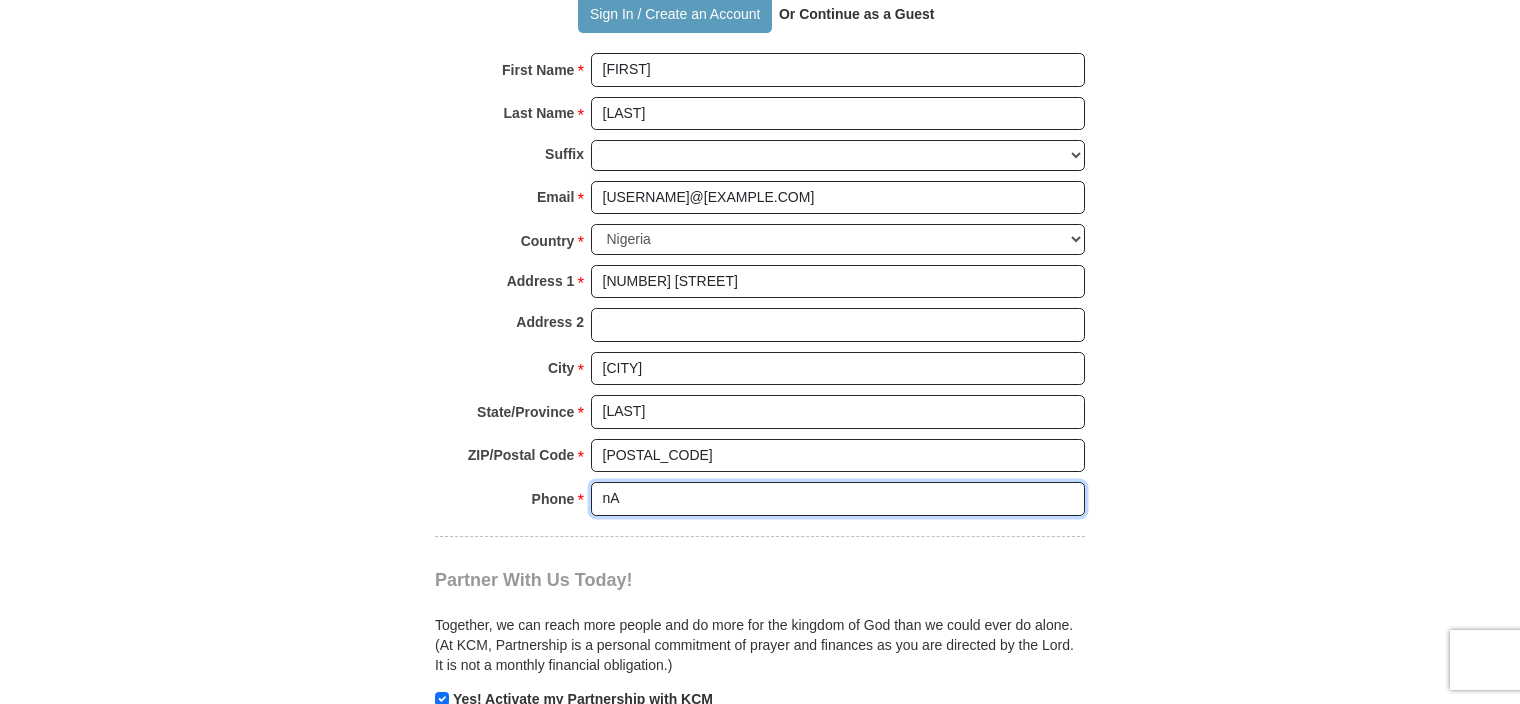type on "nA" 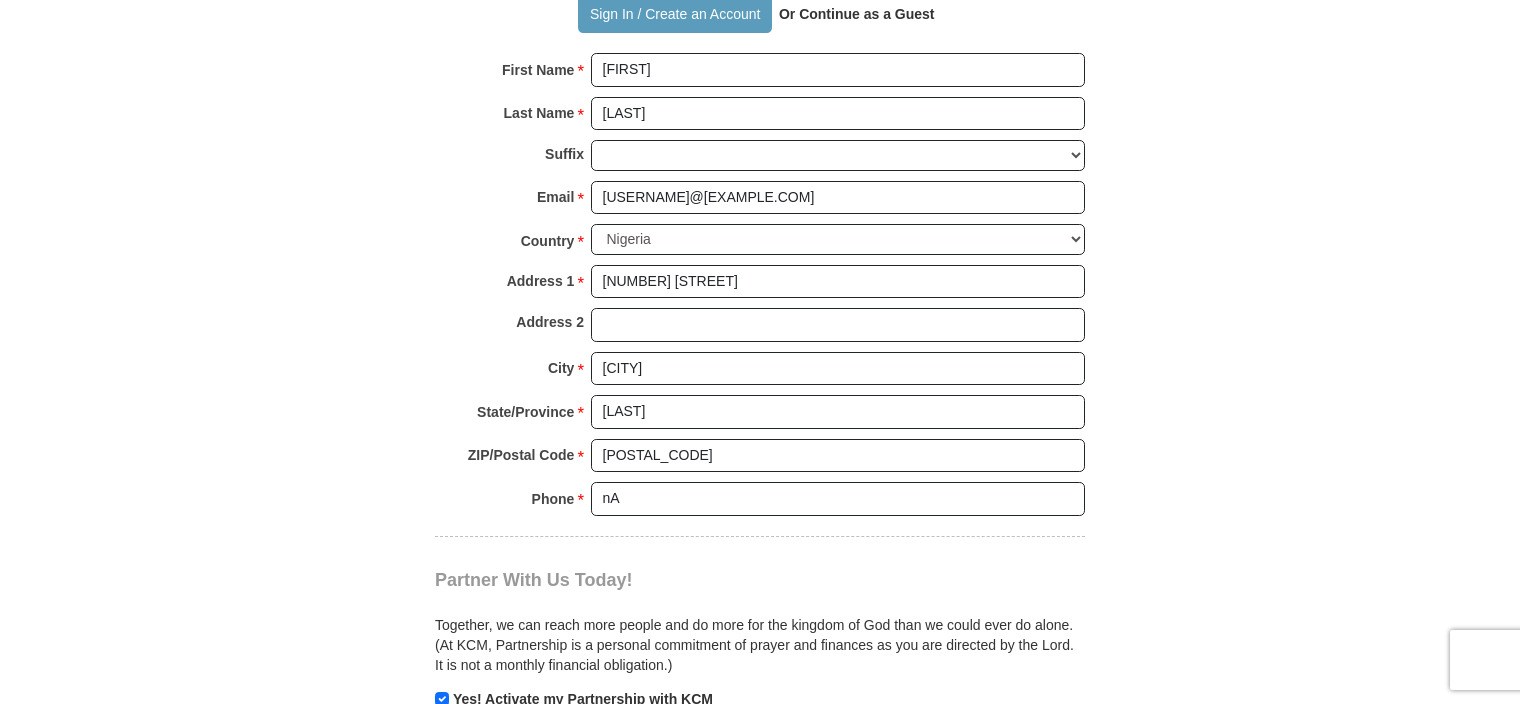 click on "Partner With Us Today!
Together, we can reach more people and do more for the kingdom of God than we could ever do alone. (At [ORGANIZATION], Partnership is a personal commitment of prayer and finances as you are directed by the Lord. It is not a monthly financial obligation.)
Yes! Activate my Partnership with [ORGANIZATION]" at bounding box center [760, 623] 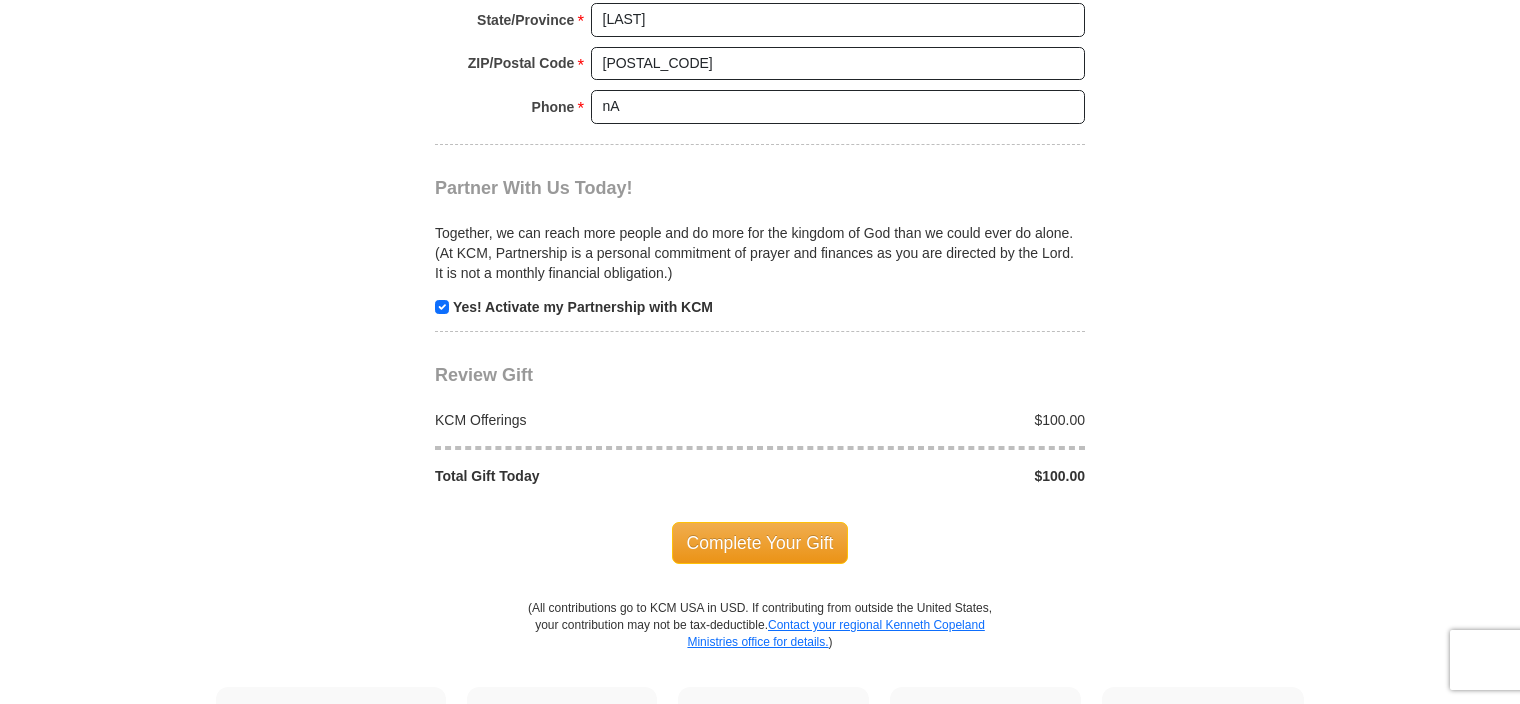 scroll, scrollTop: 1836, scrollLeft: 0, axis: vertical 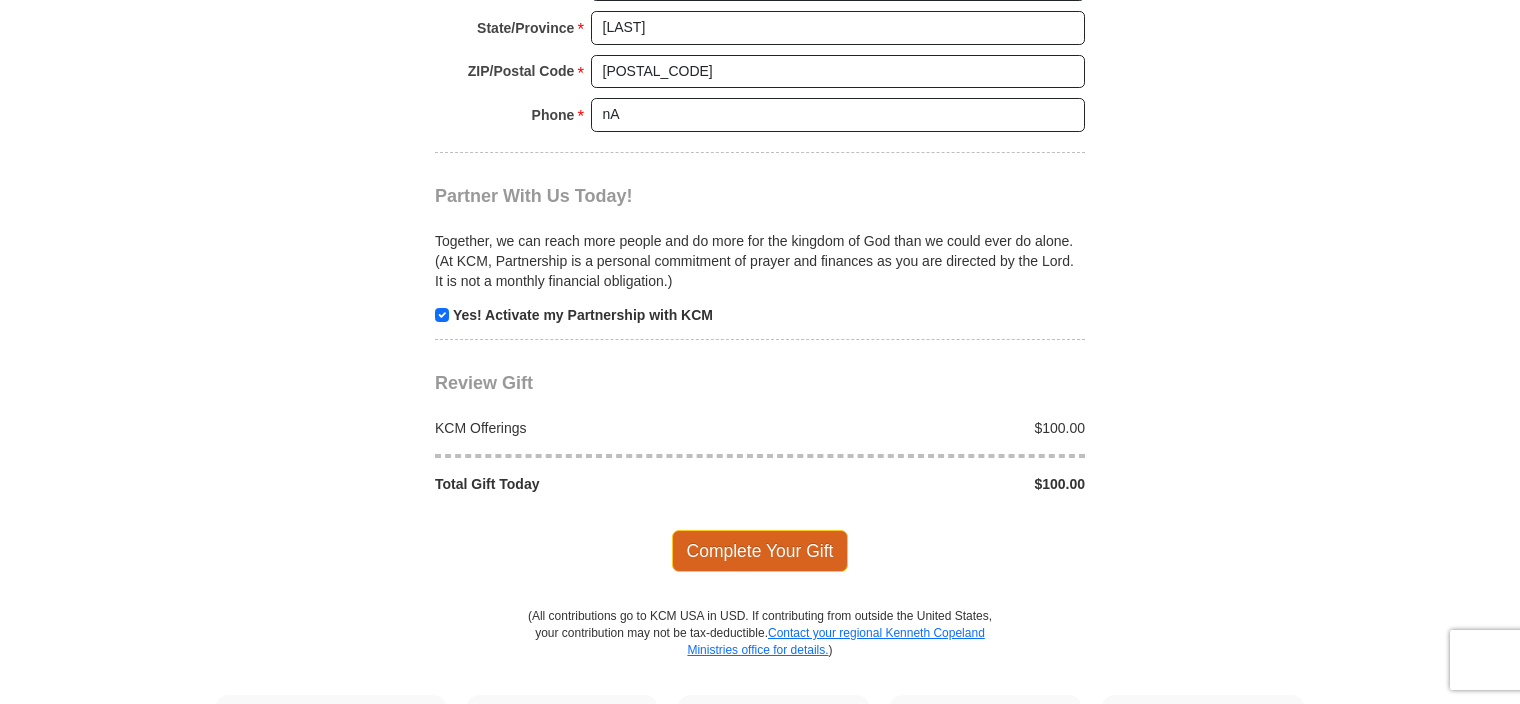 click on "Complete Your Gift" at bounding box center (760, 551) 